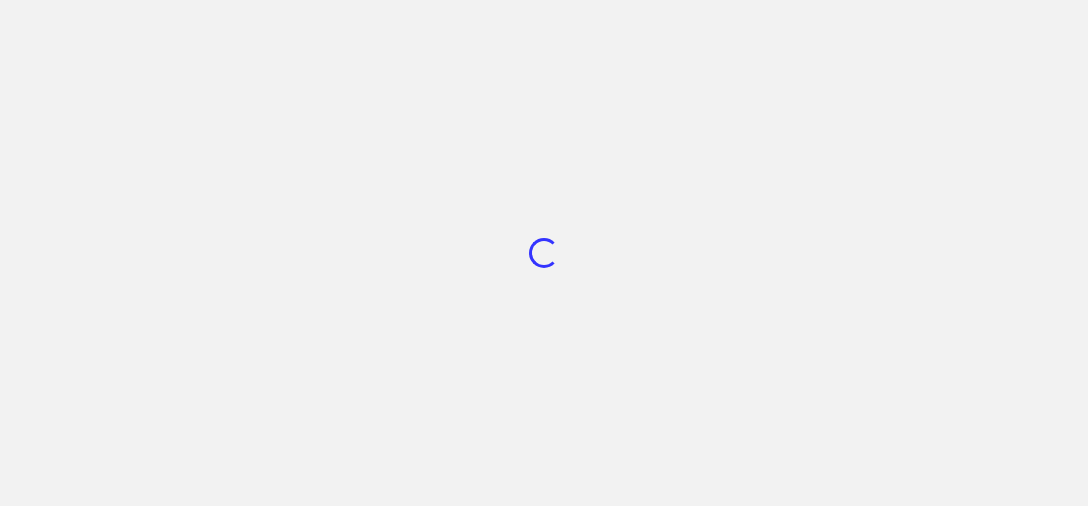 scroll, scrollTop: 0, scrollLeft: 0, axis: both 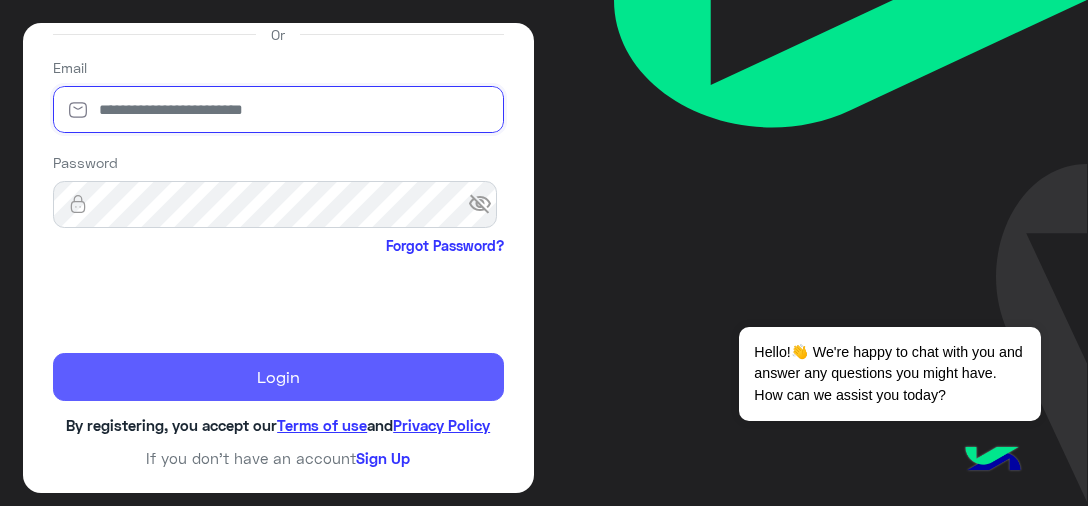 type on "**********" 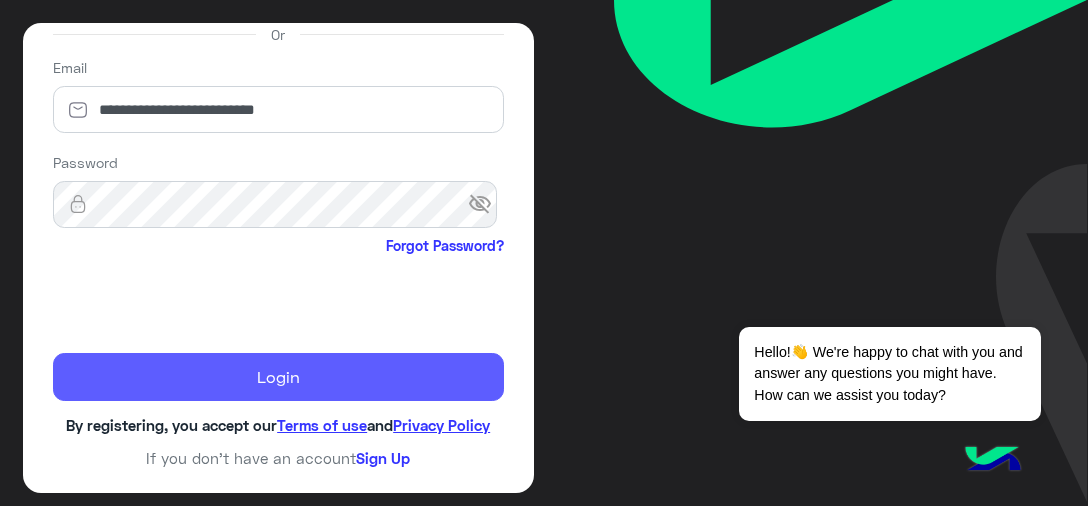 click on "Login" 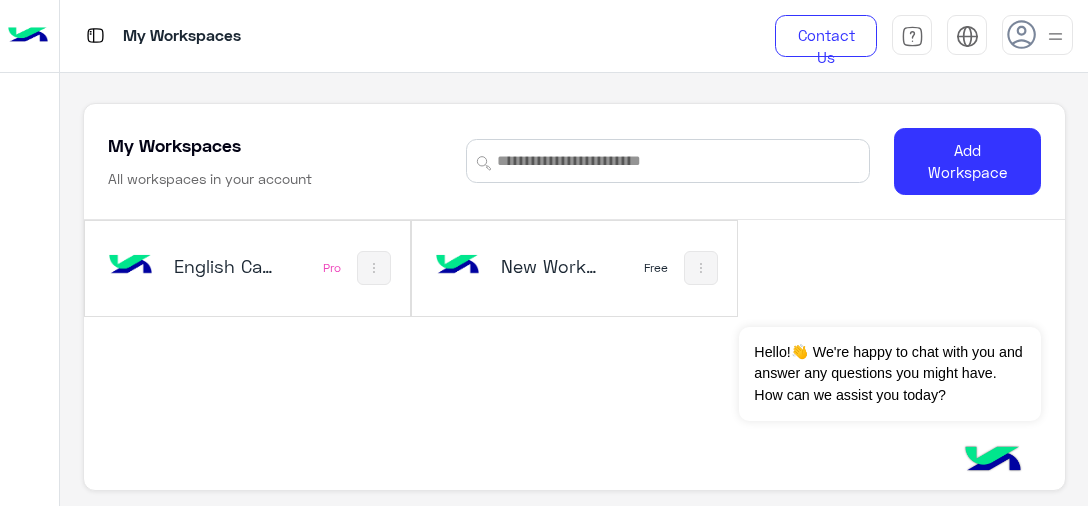 click on "English Capsules" at bounding box center [190, 268] 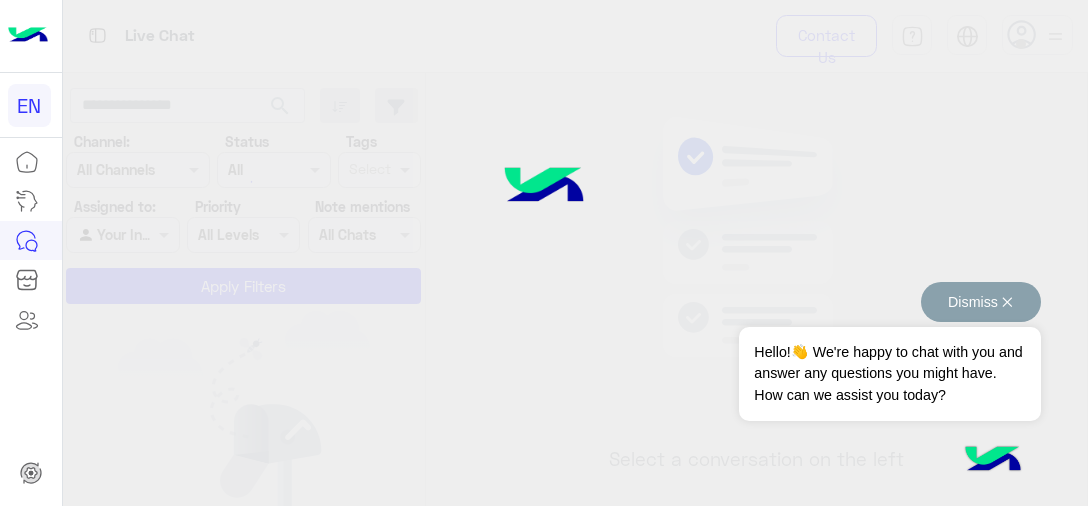 click on "Dismiss ✕" at bounding box center [981, 302] 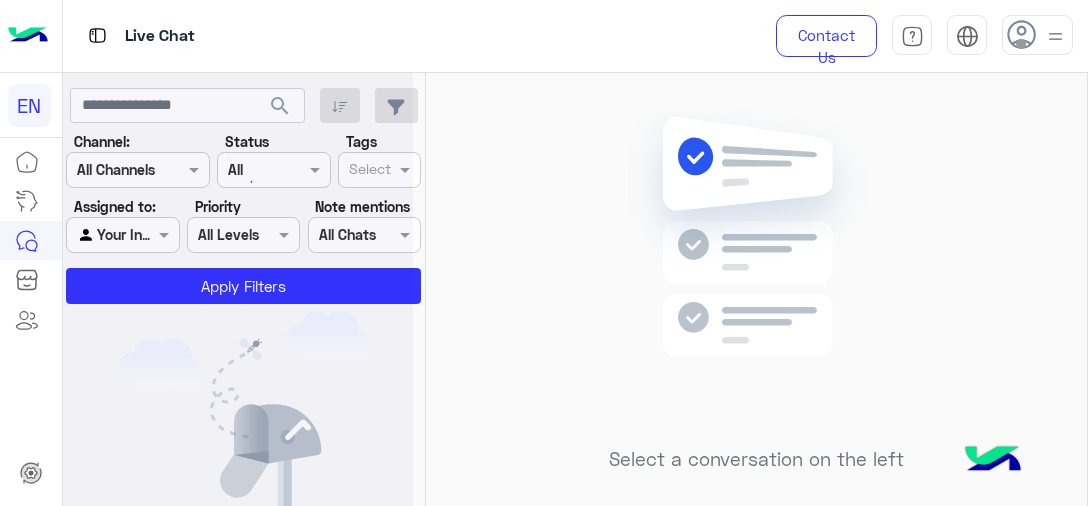 click 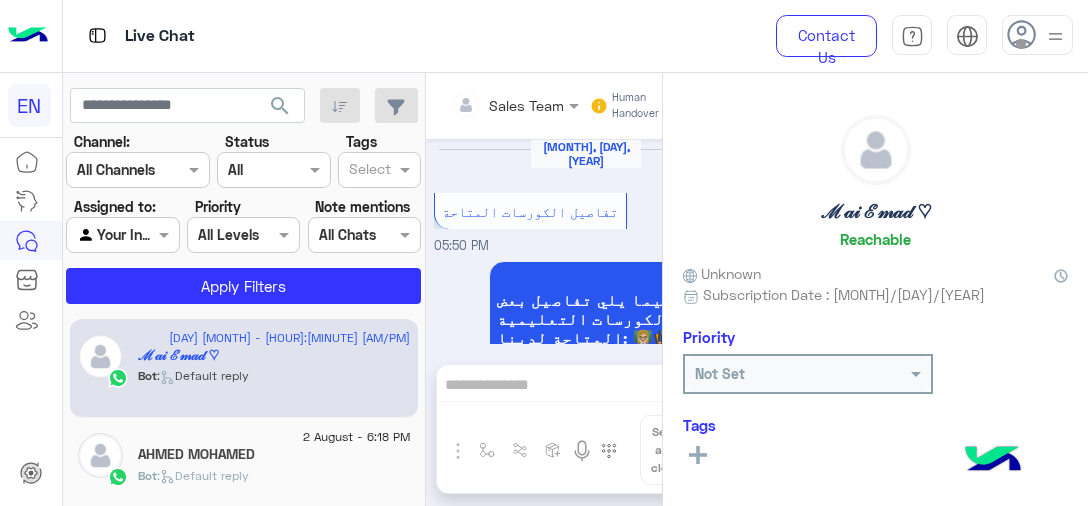 scroll, scrollTop: 3741, scrollLeft: 0, axis: vertical 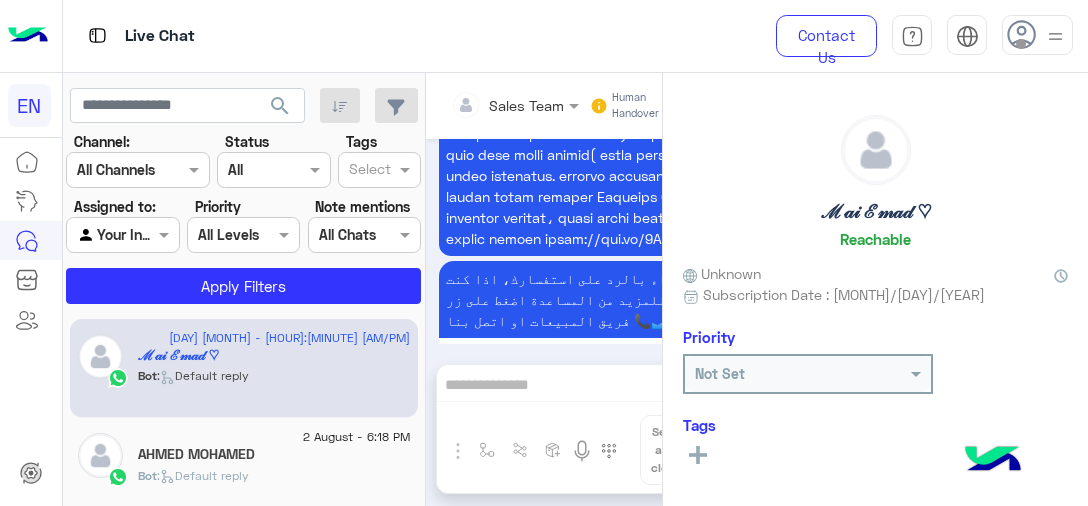 click at bounding box center (196, 169) 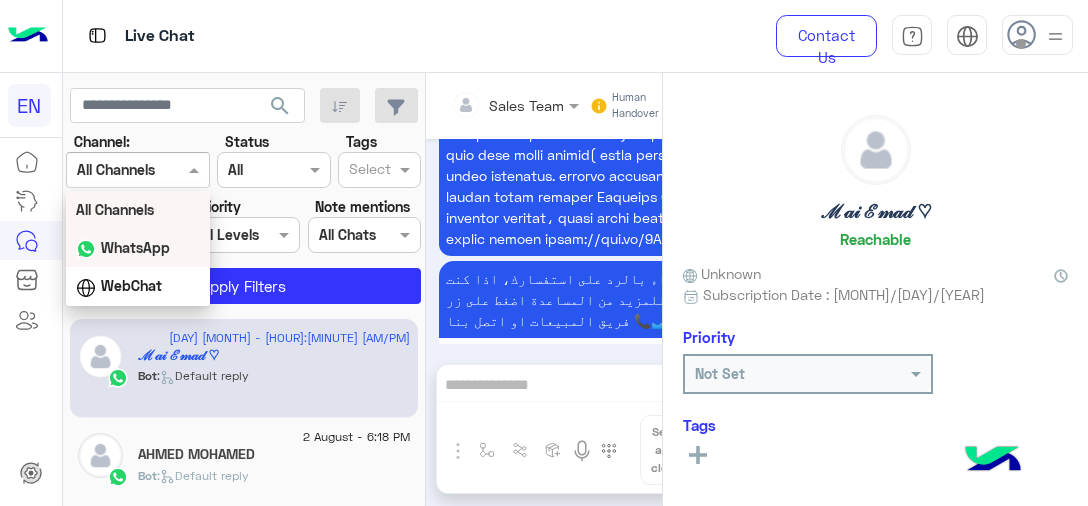 click on "WhatsApp" at bounding box center [135, 247] 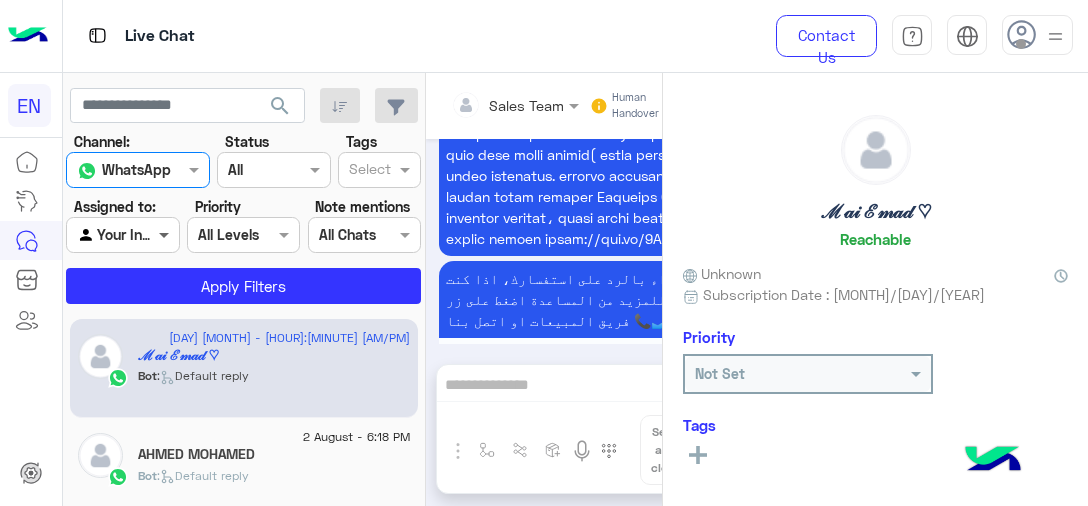 click at bounding box center [166, 234] 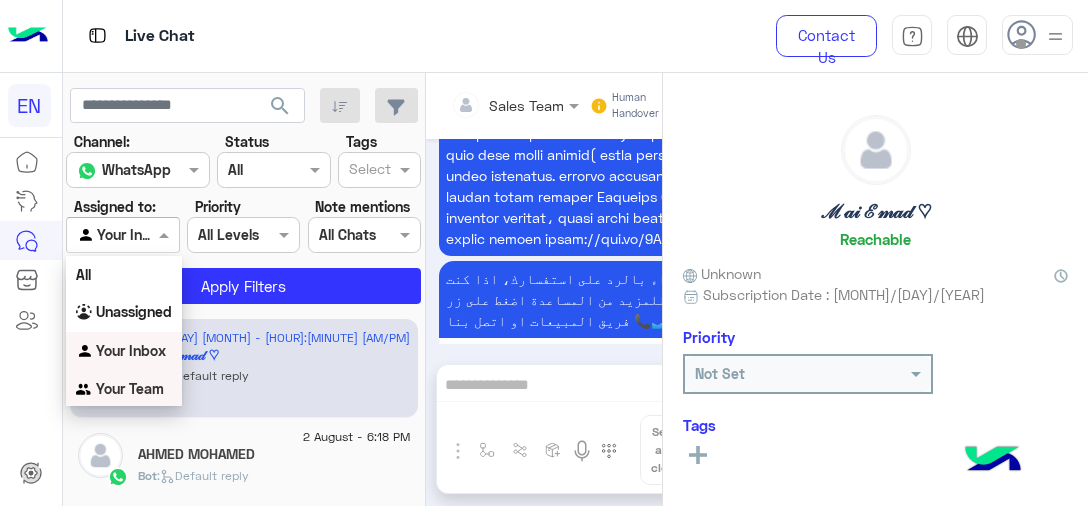 click on "Your Team" at bounding box center [130, 388] 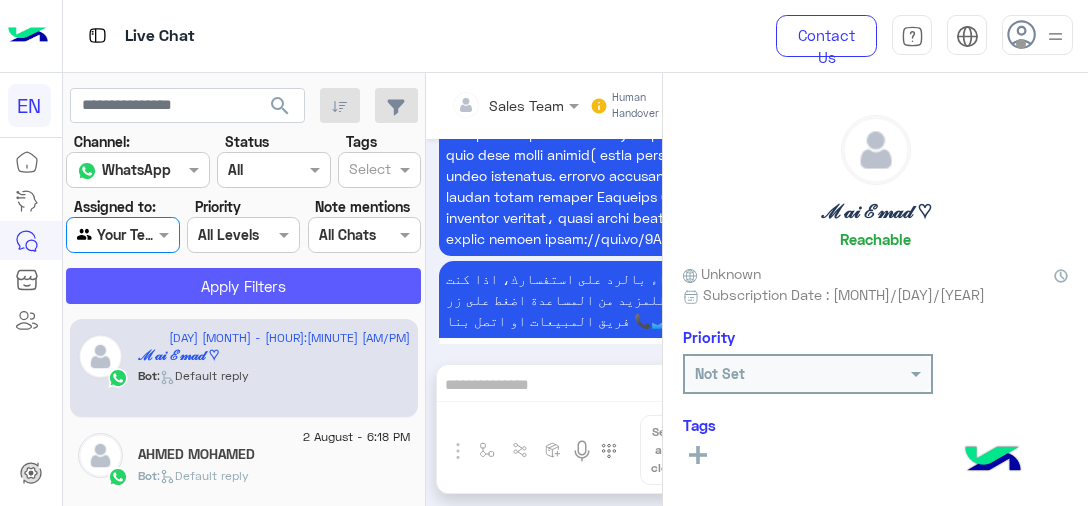 click on "Apply Filters" 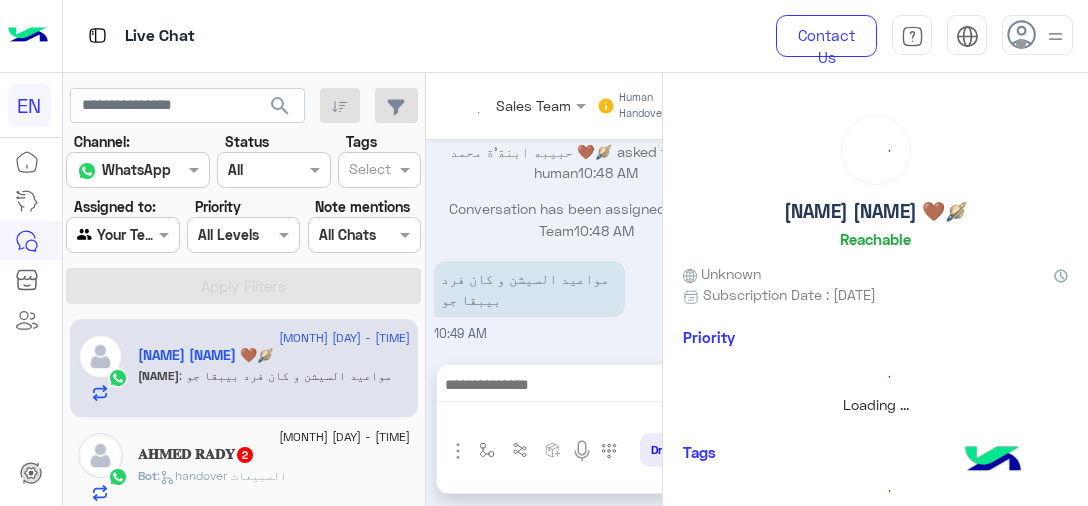 scroll, scrollTop: 863, scrollLeft: 0, axis: vertical 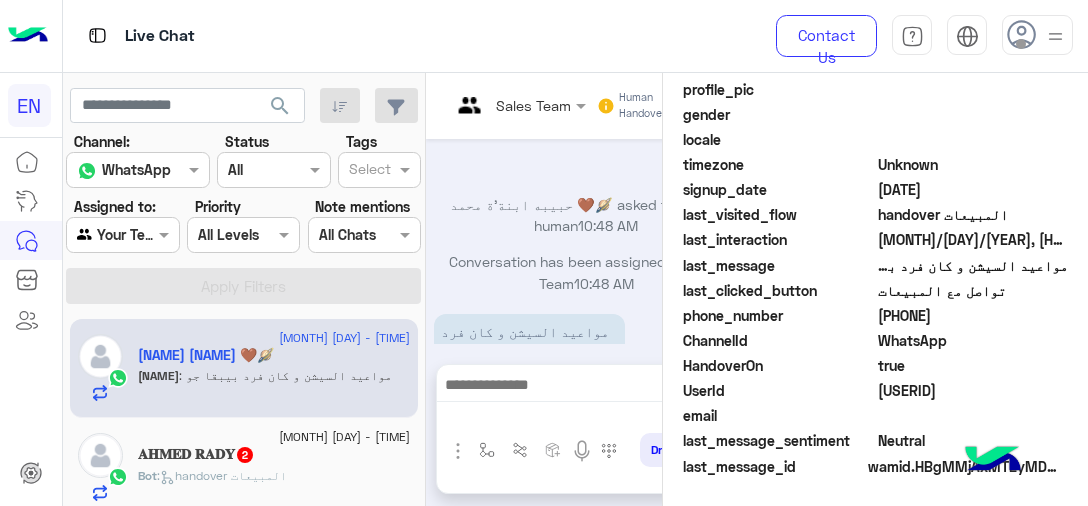 click on "[PHONE]" 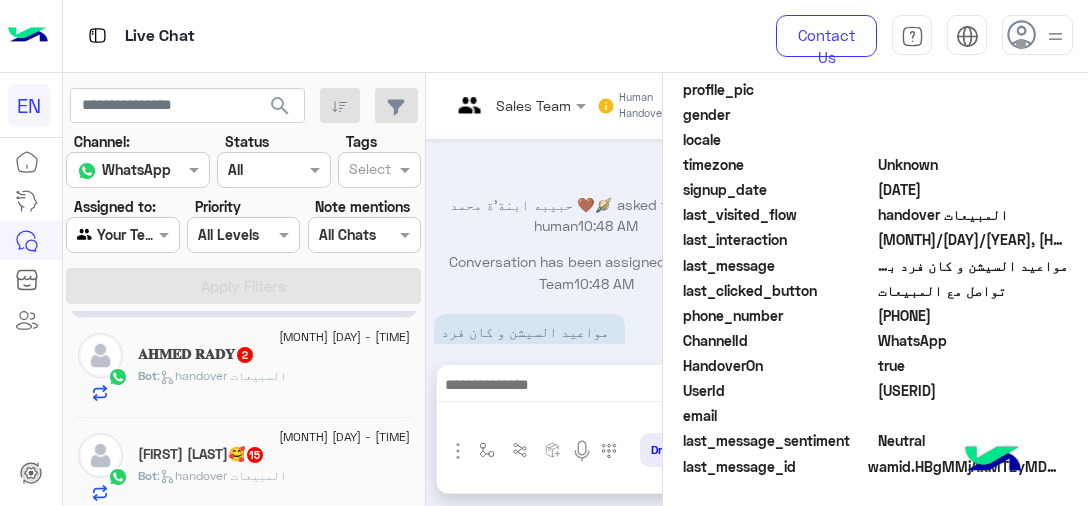 click on "Bot :   handover المبيعات" 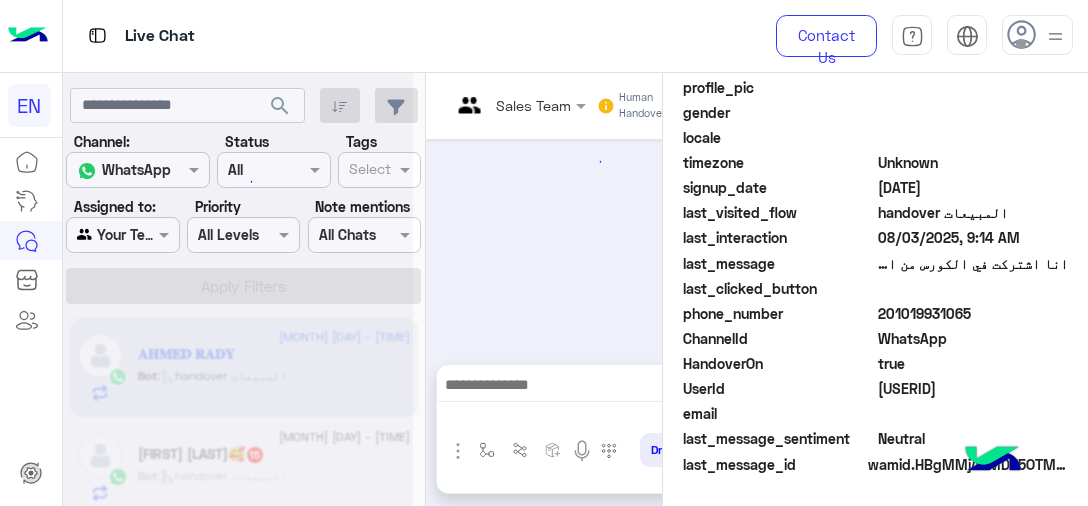 scroll, scrollTop: 564, scrollLeft: 0, axis: vertical 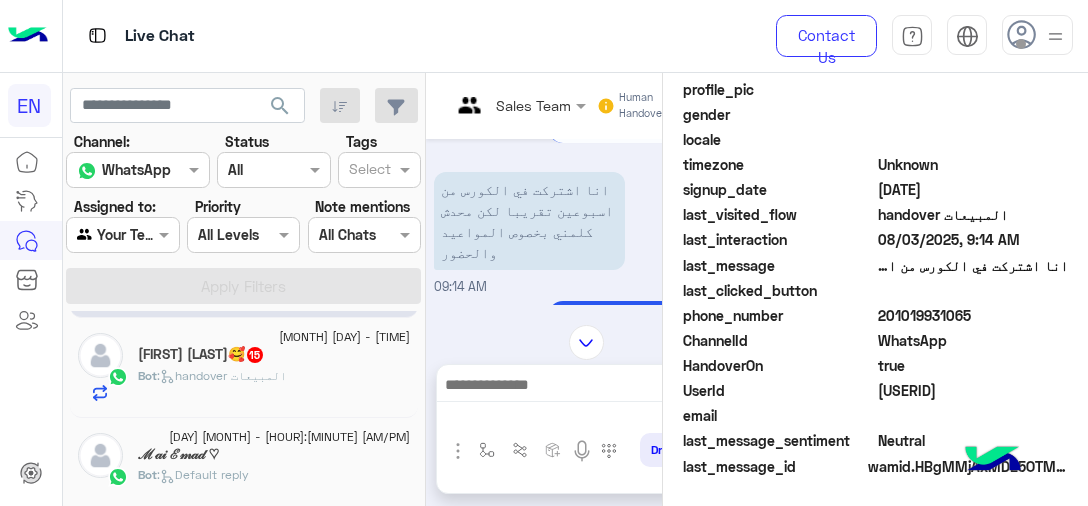 click on "Bot :   handover المبيعات" 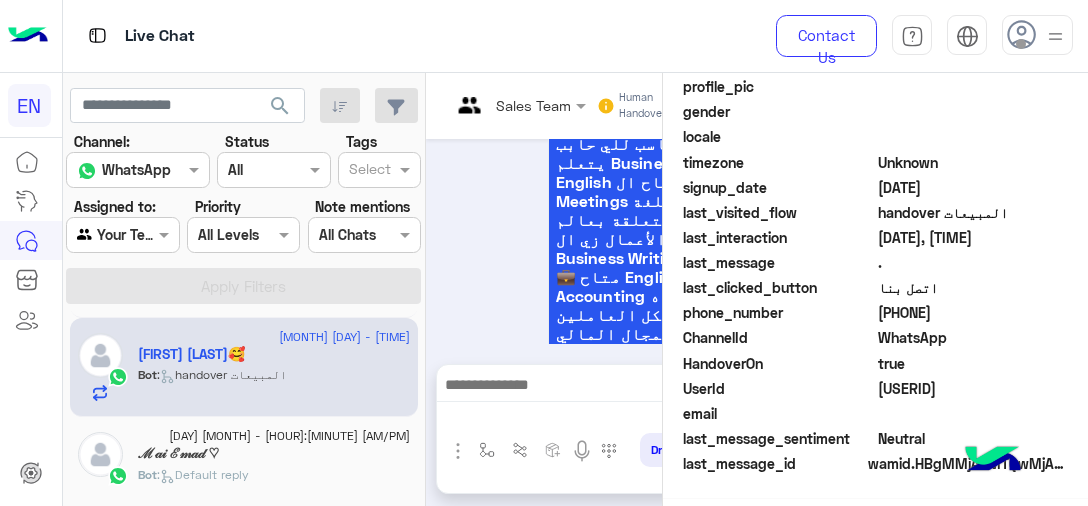 scroll, scrollTop: 564, scrollLeft: 0, axis: vertical 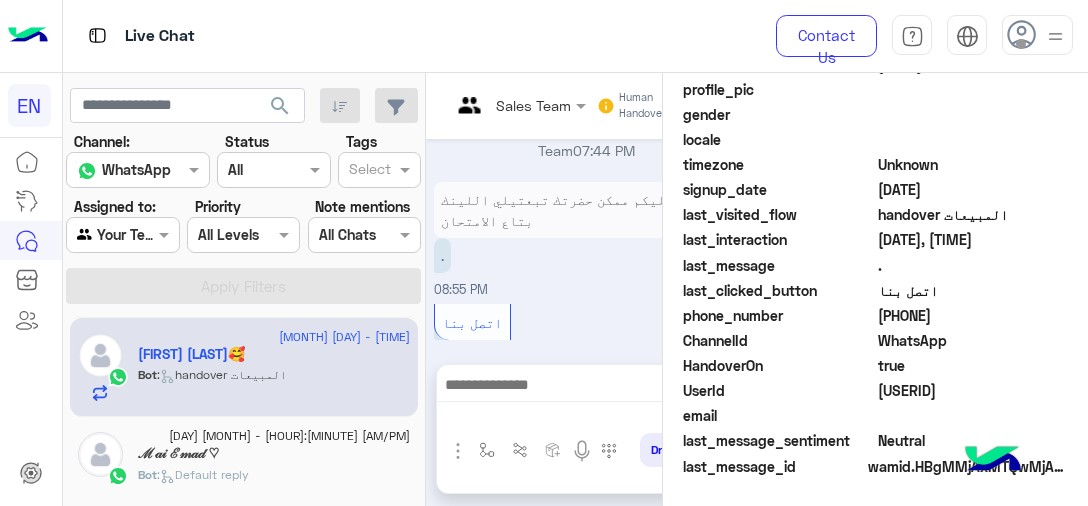 click on "[PHONE]" 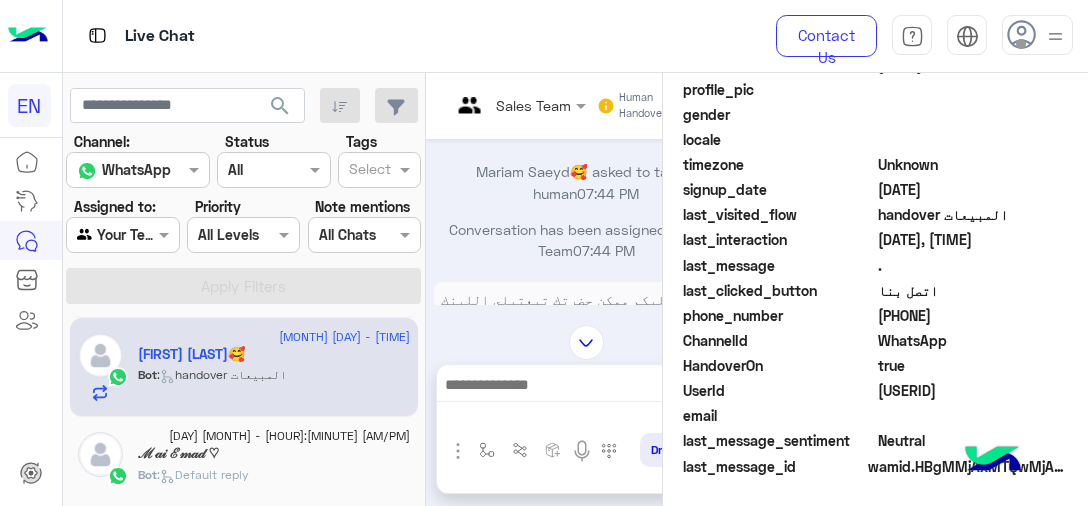 scroll, scrollTop: 2432, scrollLeft: 0, axis: vertical 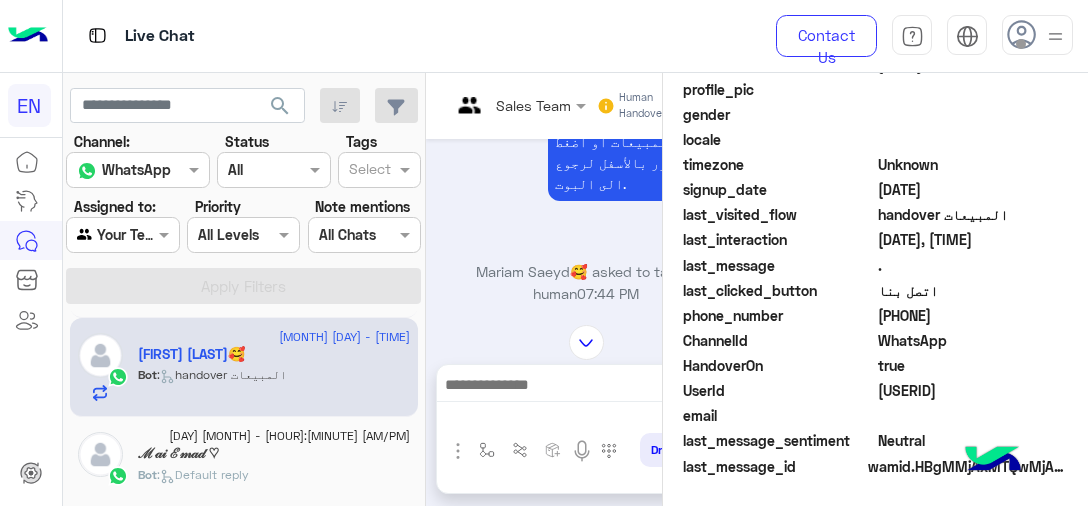 click on "[DAY] [MONTH] - [HOUR]:[MINUTE] [AM/PM]" 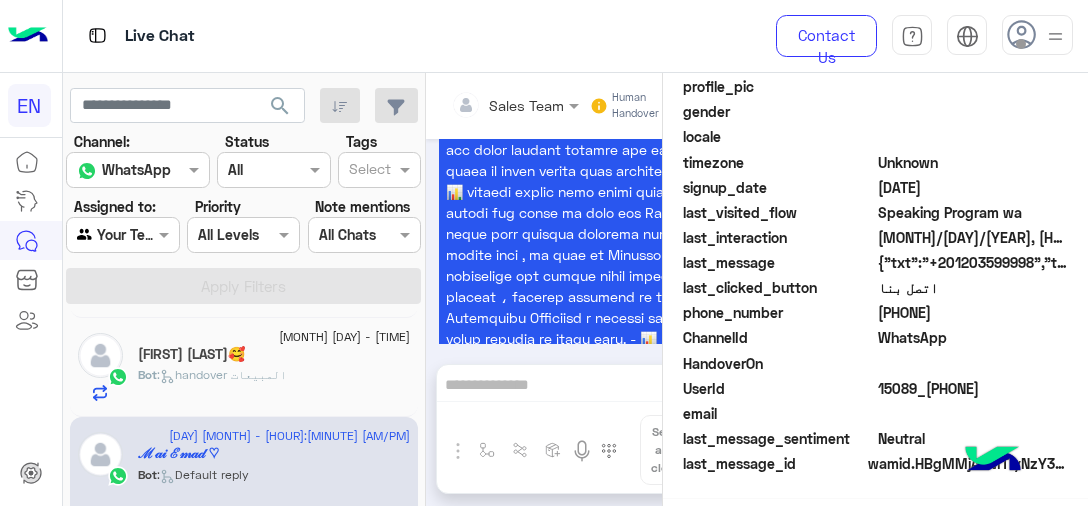 scroll, scrollTop: 564, scrollLeft: 0, axis: vertical 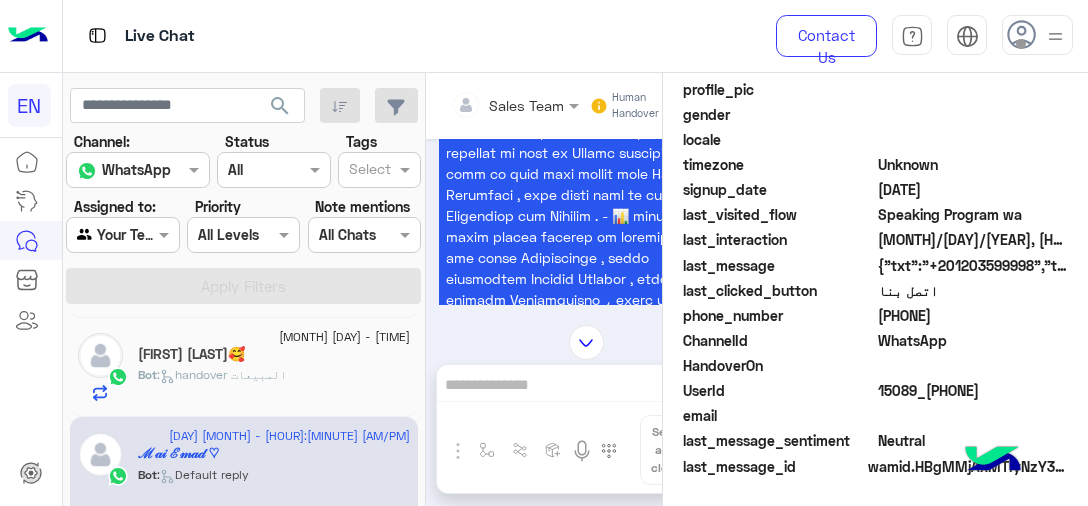 click on "[PHONE]" 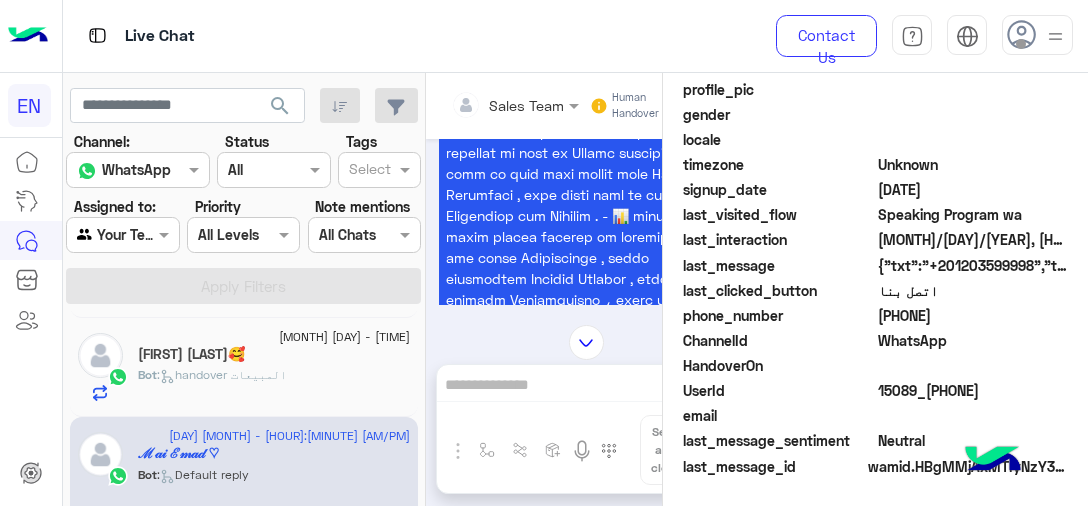 scroll, scrollTop: 300, scrollLeft: 0, axis: vertical 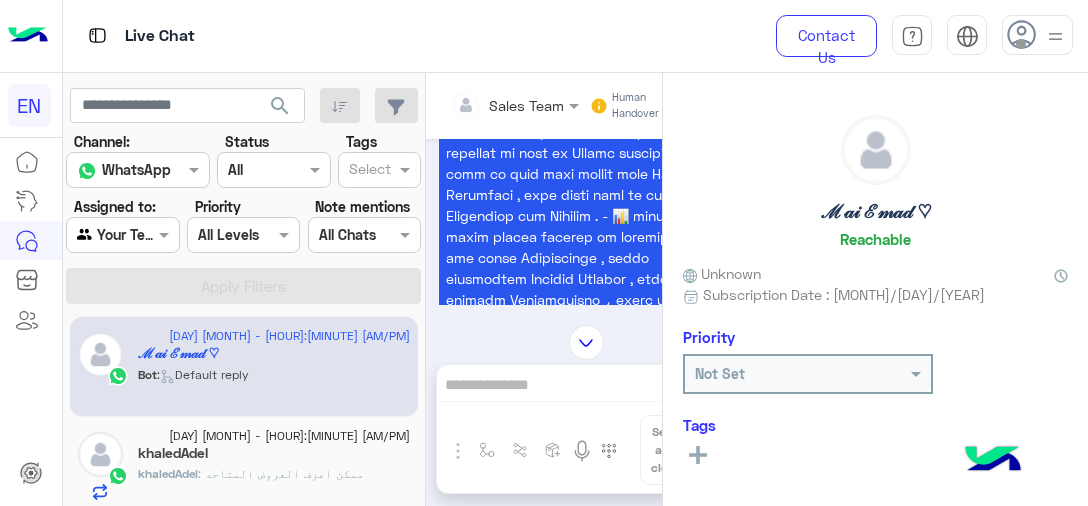 click 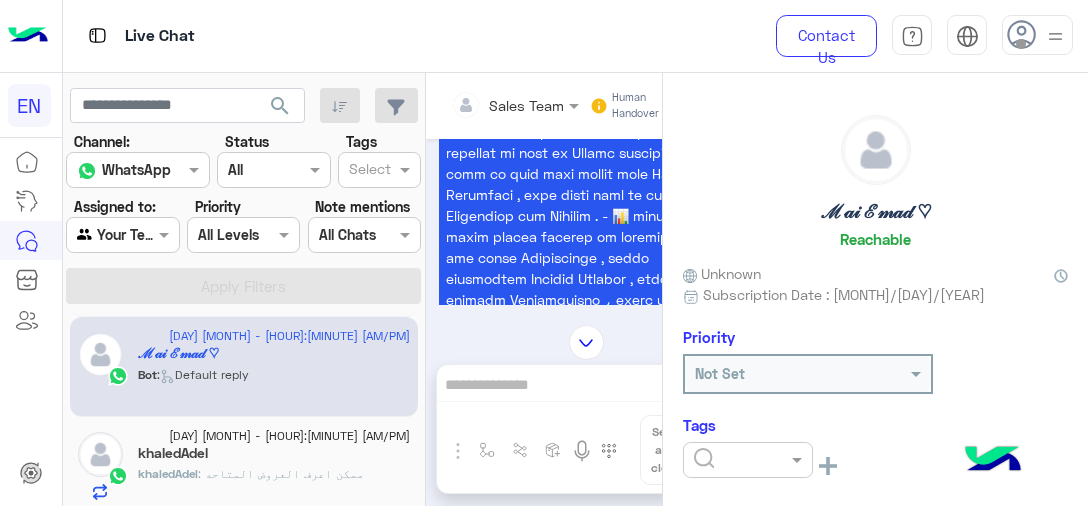 click 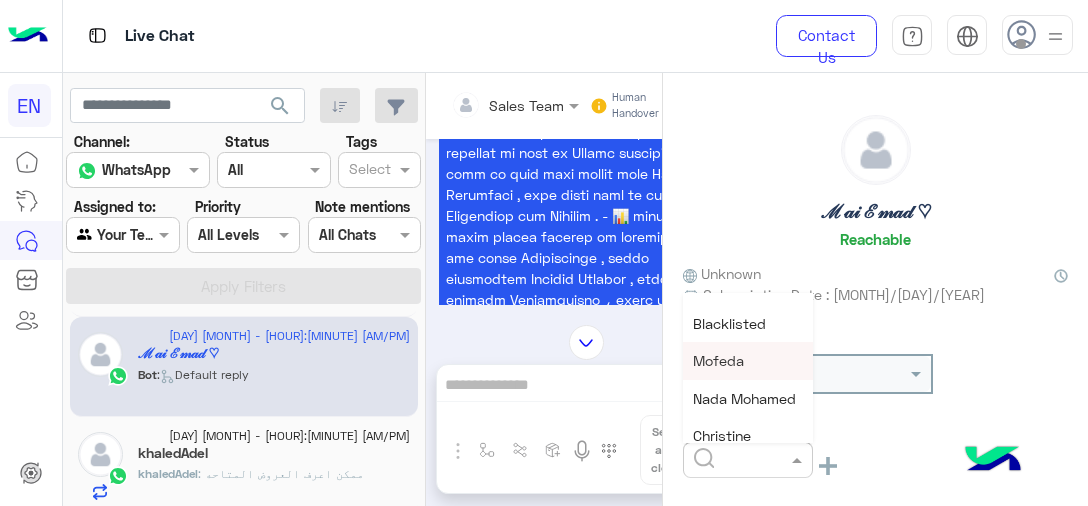 scroll, scrollTop: 200, scrollLeft: 0, axis: vertical 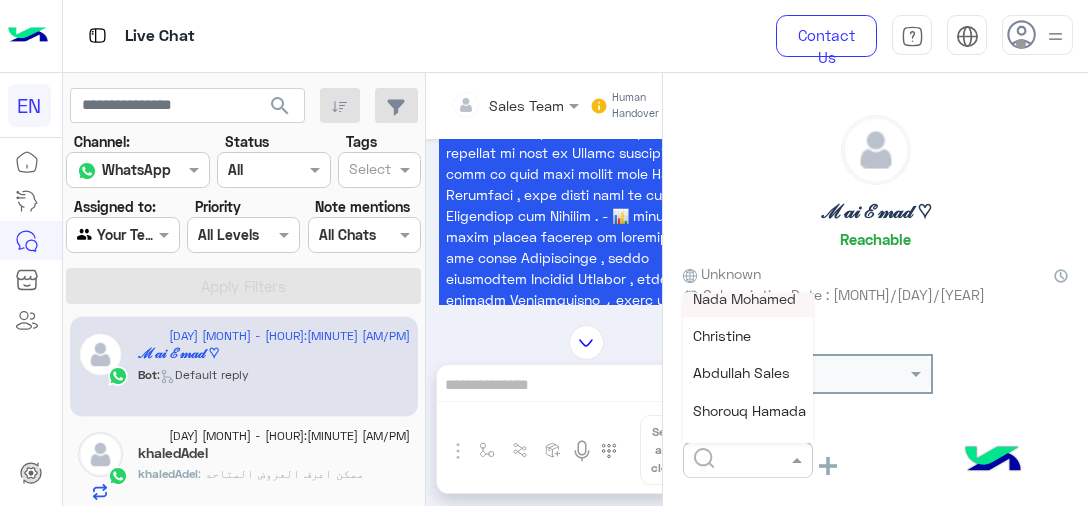 click on "Nada Mohamed" at bounding box center (744, 298) 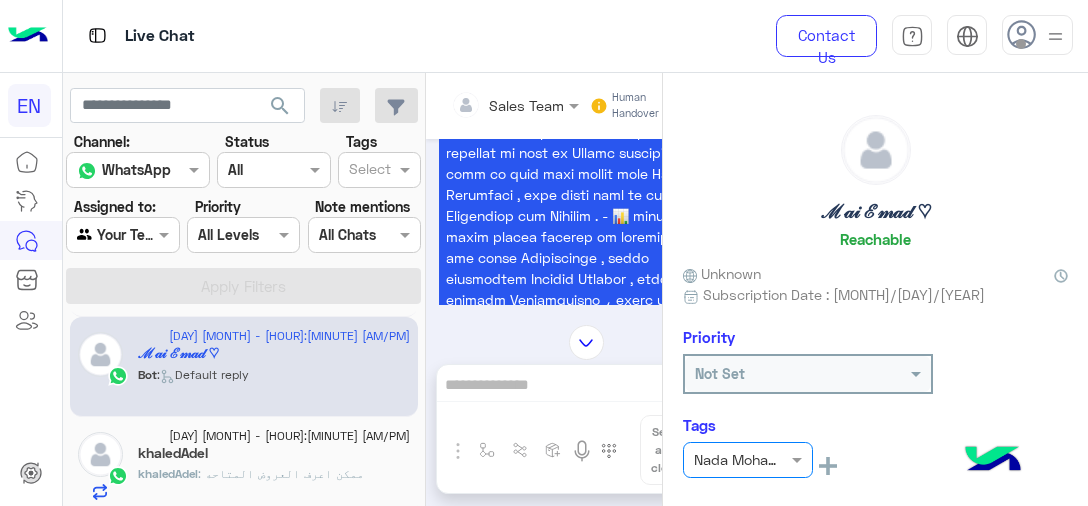 click on "khaledAdel" 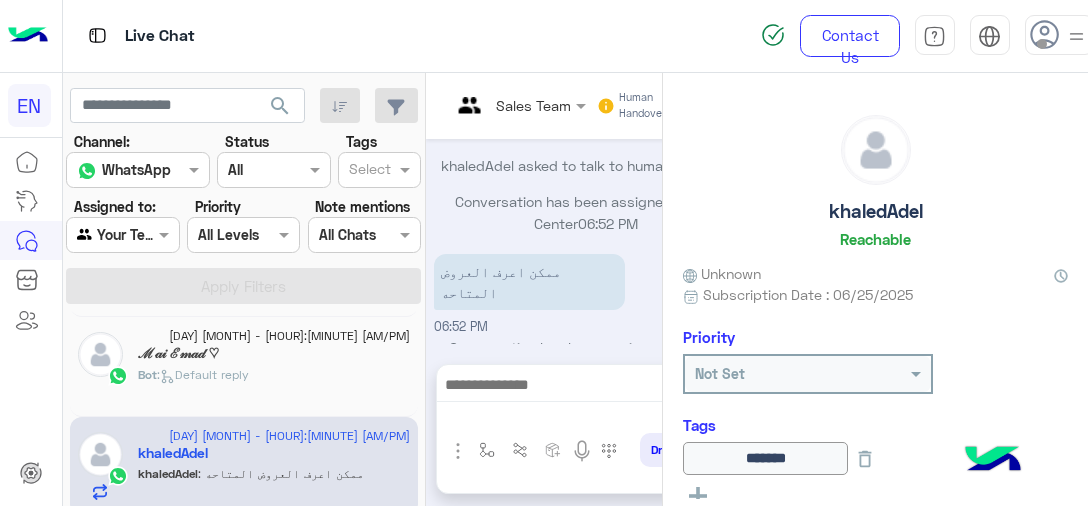 scroll, scrollTop: 784, scrollLeft: 0, axis: vertical 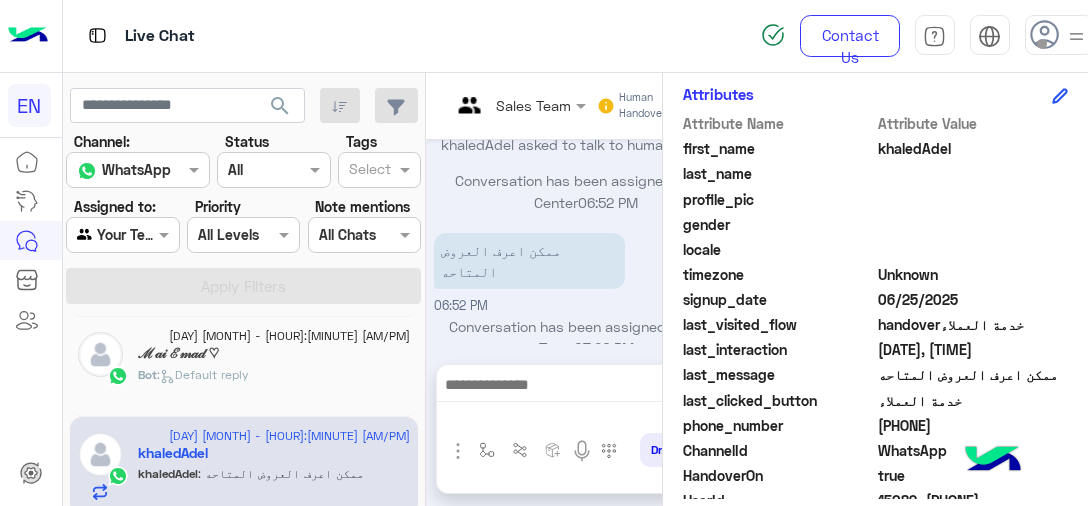 click on "[PHONE]" 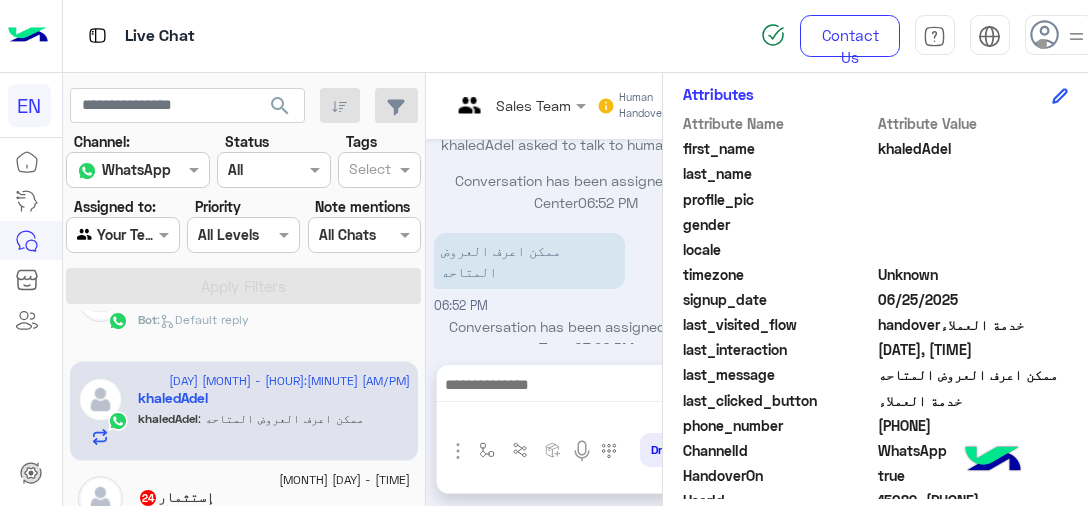 scroll, scrollTop: 400, scrollLeft: 0, axis: vertical 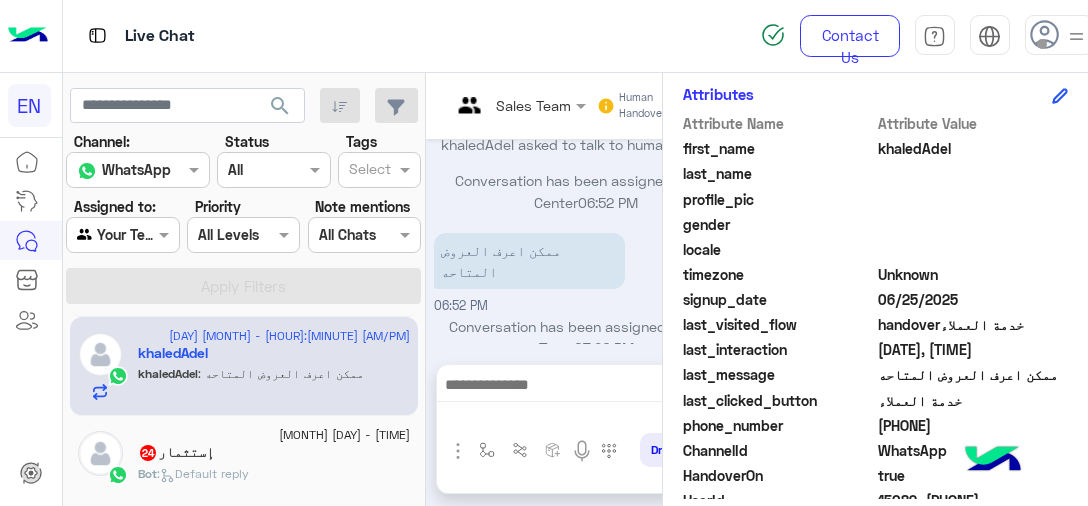 click on "إستثمار   24" 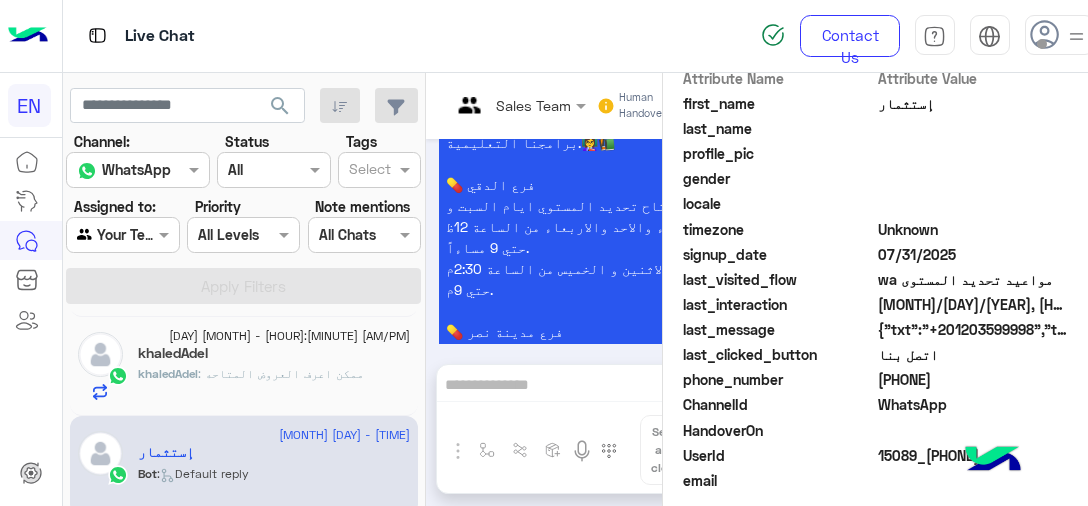 scroll, scrollTop: 460, scrollLeft: 0, axis: vertical 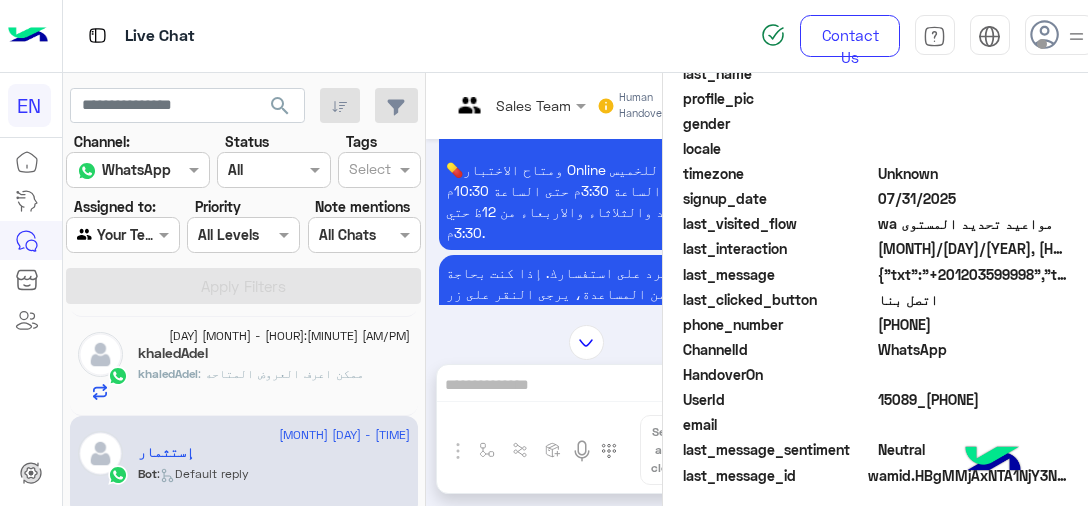click on "[PHONE]" 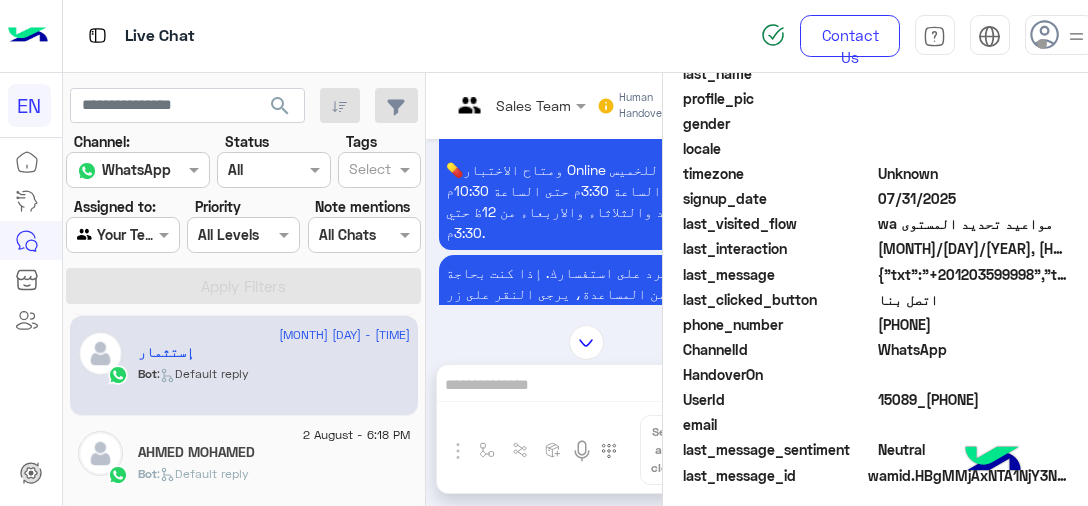 scroll, scrollTop: 600, scrollLeft: 0, axis: vertical 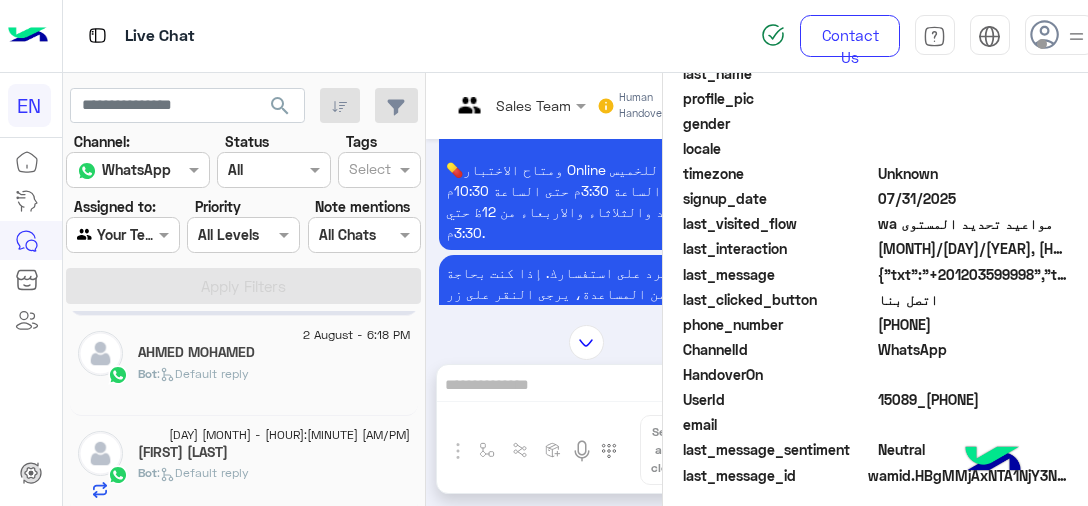 click on "Bot :   Default reply" 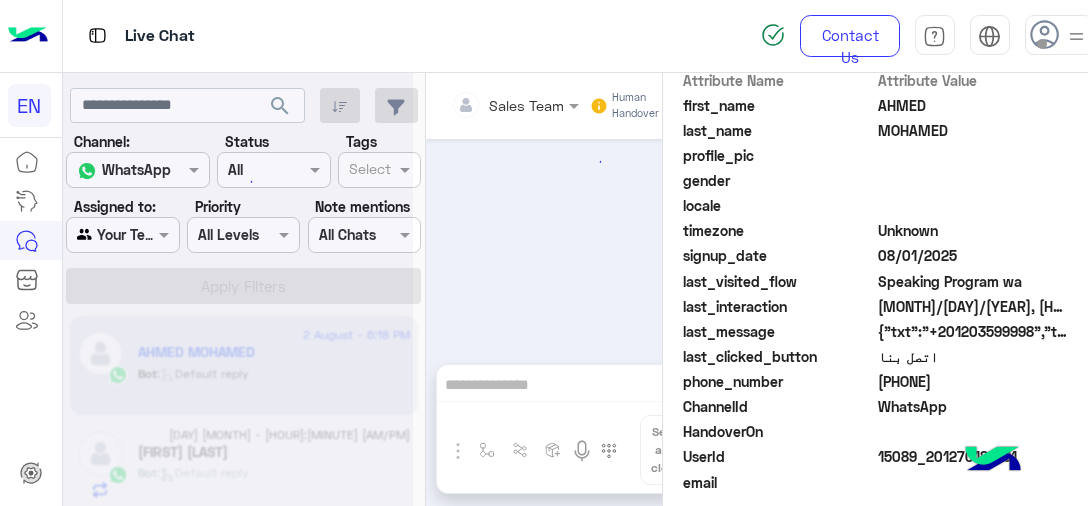 scroll, scrollTop: 618, scrollLeft: 0, axis: vertical 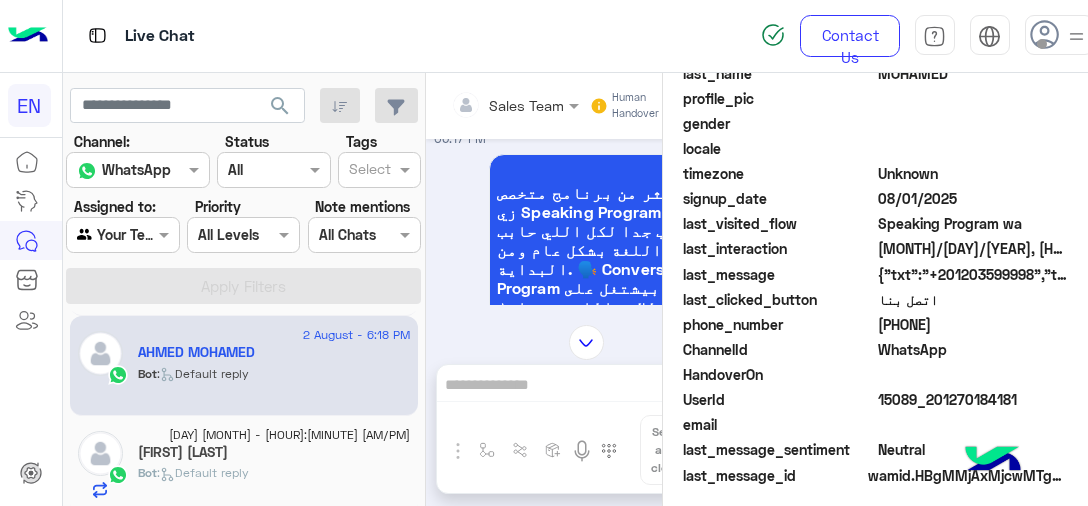 click on "[PHONE]" 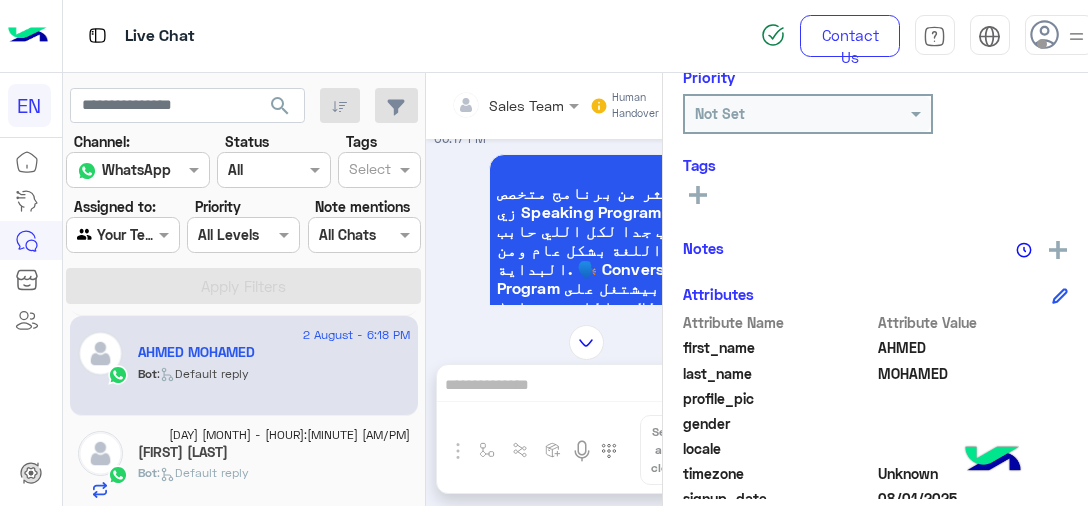 click 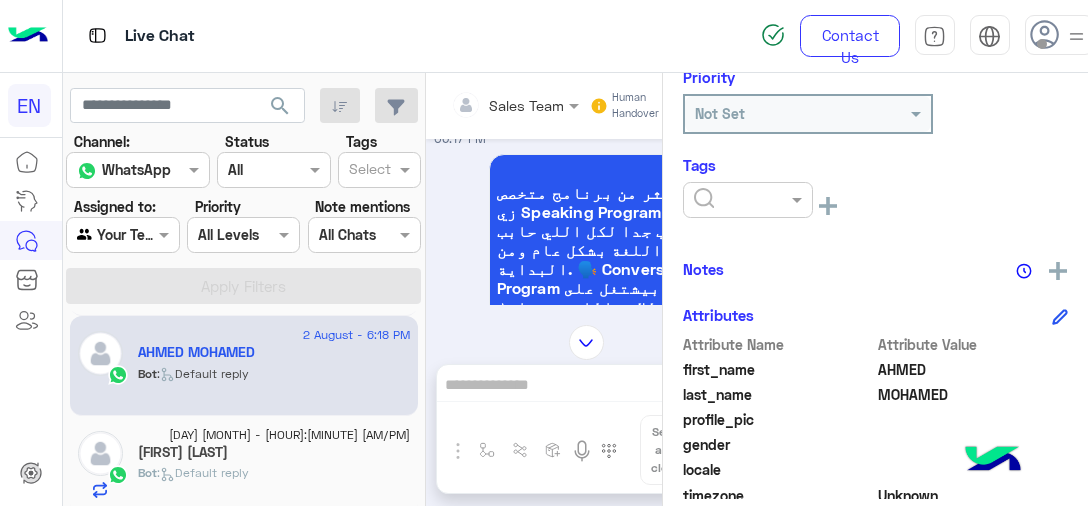 click 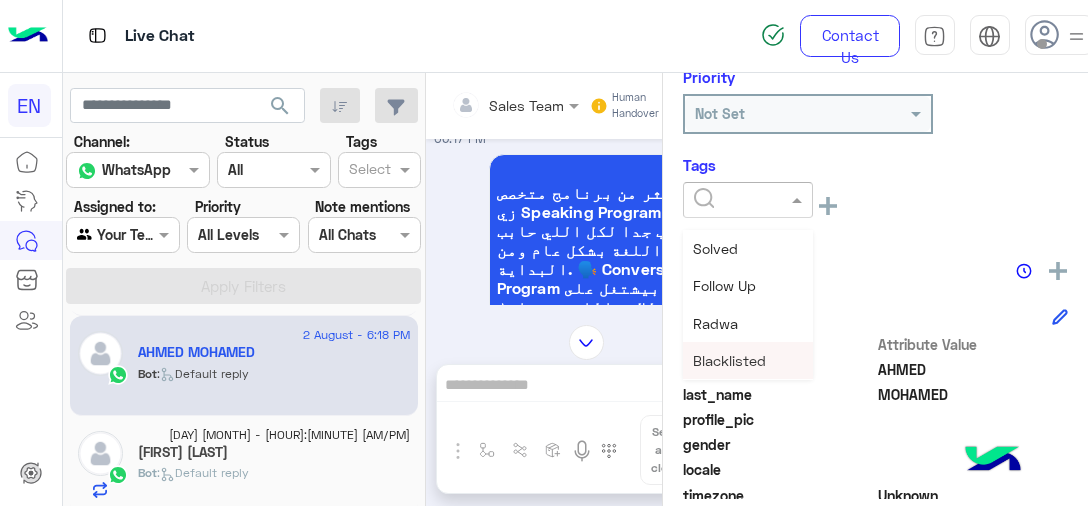 scroll, scrollTop: 360, scrollLeft: 0, axis: vertical 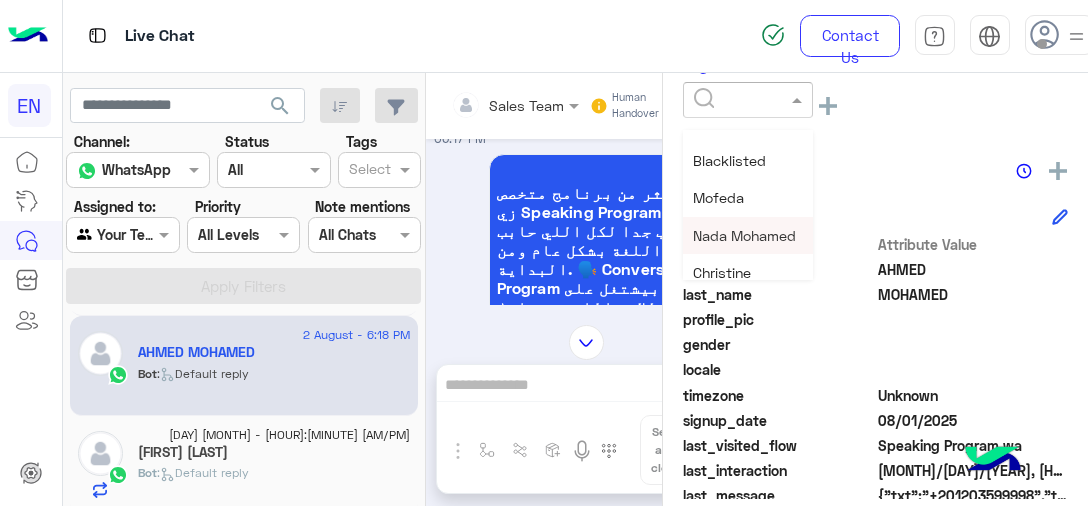click on "Nada Mohamed" at bounding box center [744, 235] 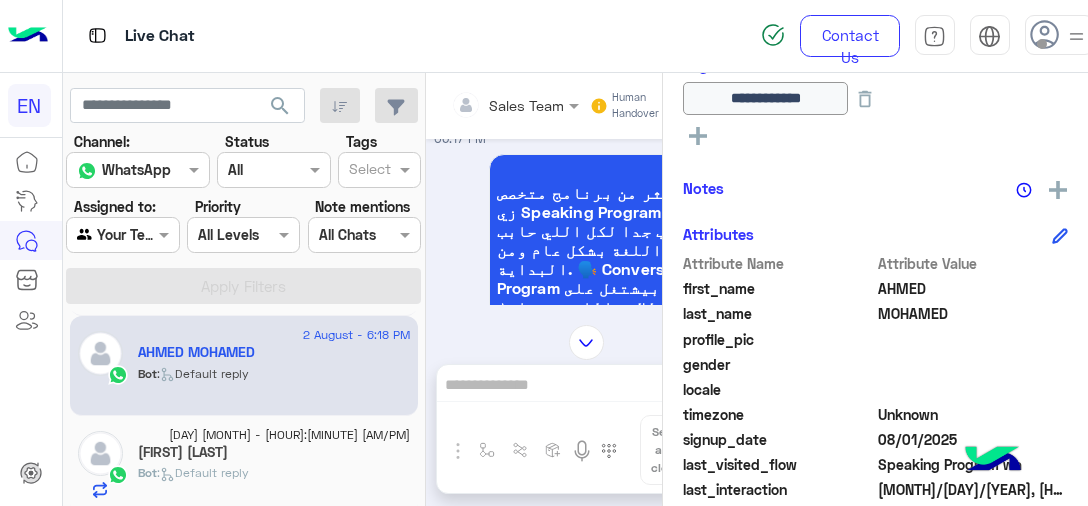 click on "[FIRST] [LAST]" 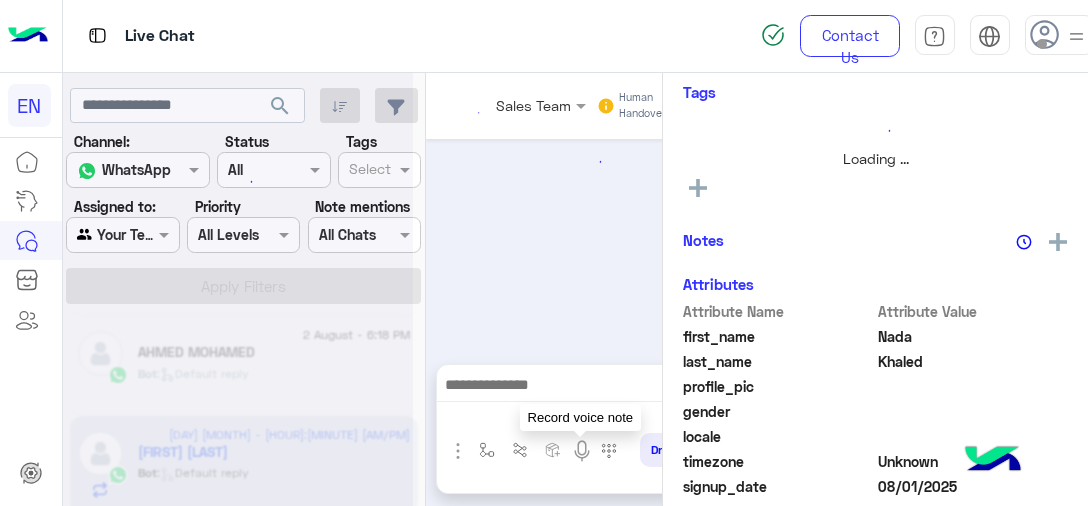 scroll, scrollTop: 360, scrollLeft: 0, axis: vertical 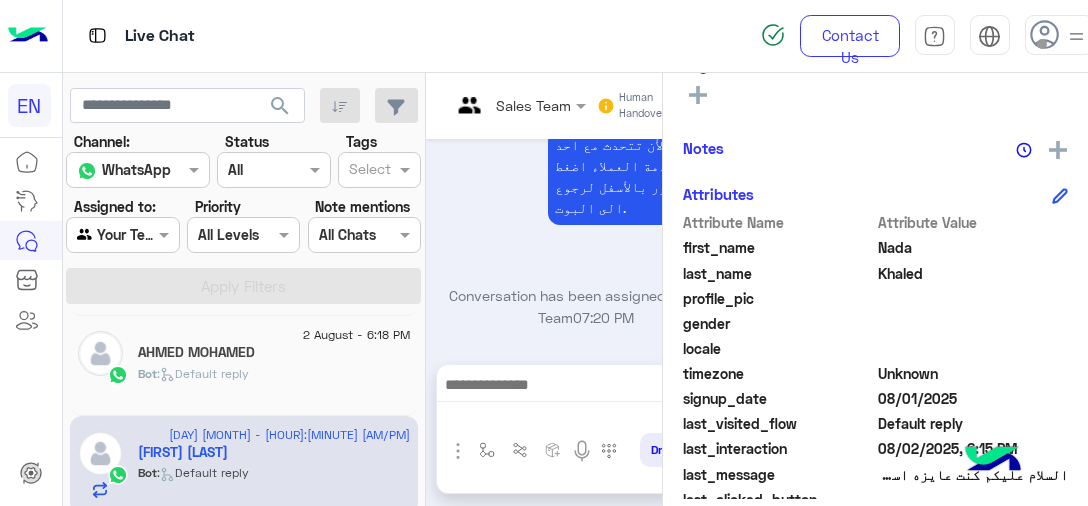 click on "Drop   Send and close" at bounding box center (586, 454) 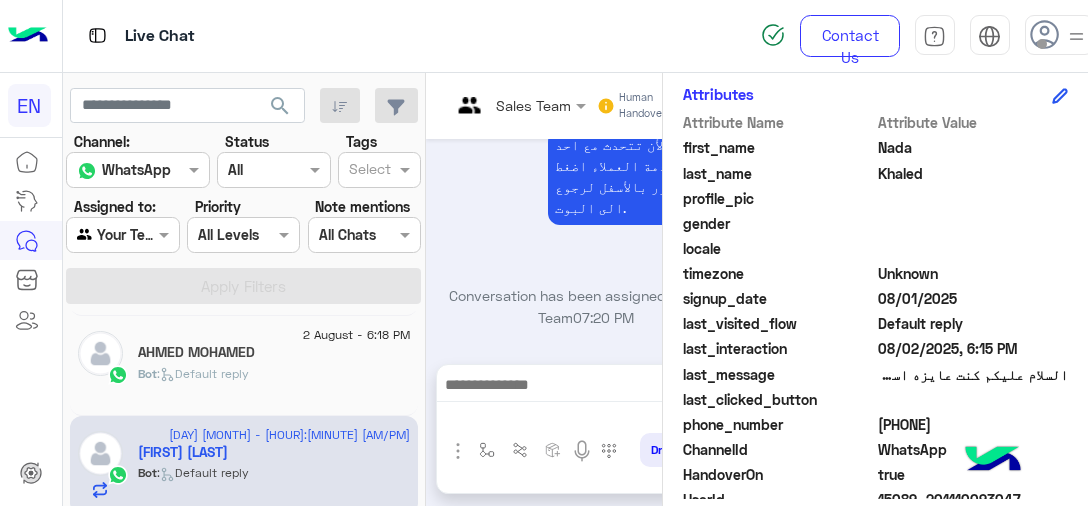 click on "[PHONE]" 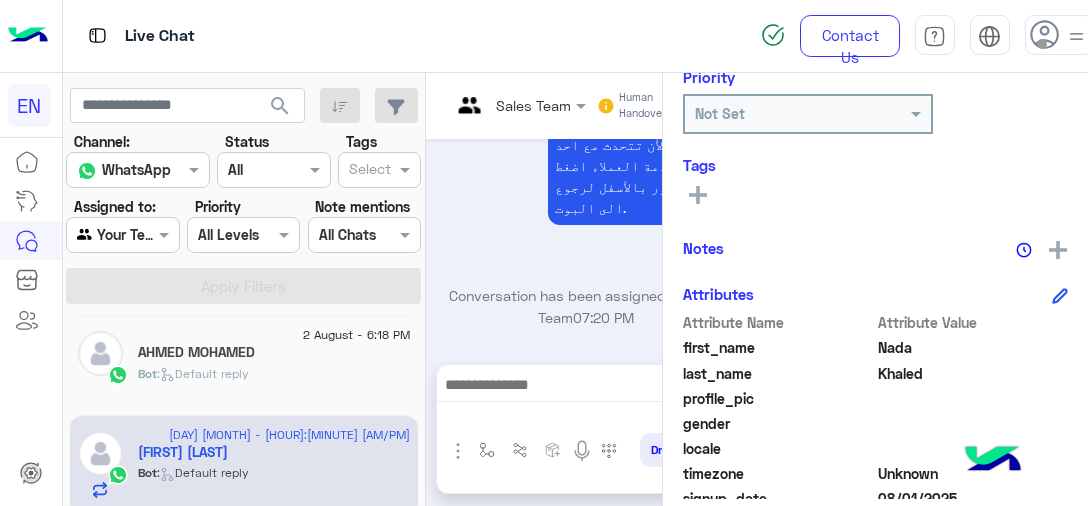 click 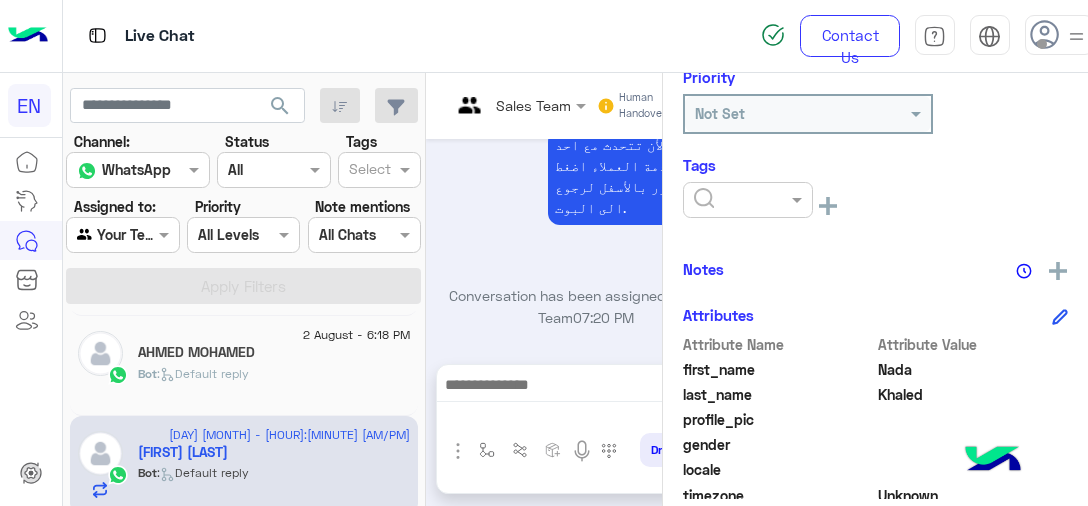 click 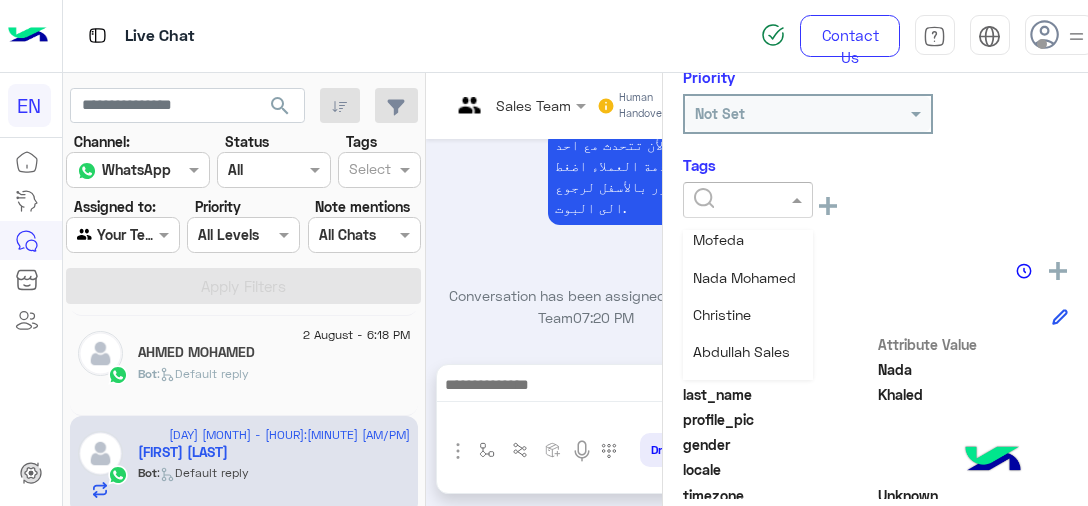 scroll, scrollTop: 200, scrollLeft: 0, axis: vertical 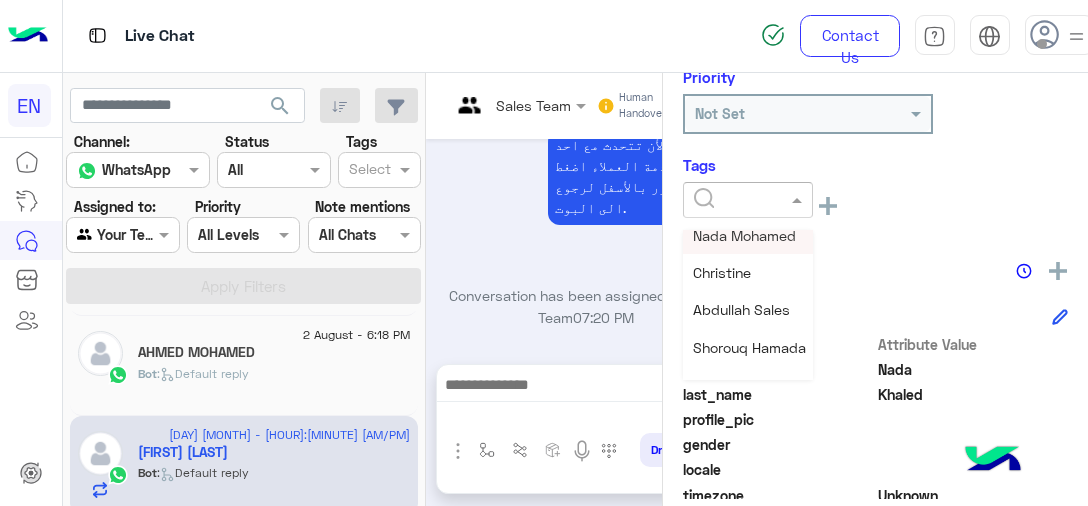 click on "Nada Mohamed" at bounding box center [744, 235] 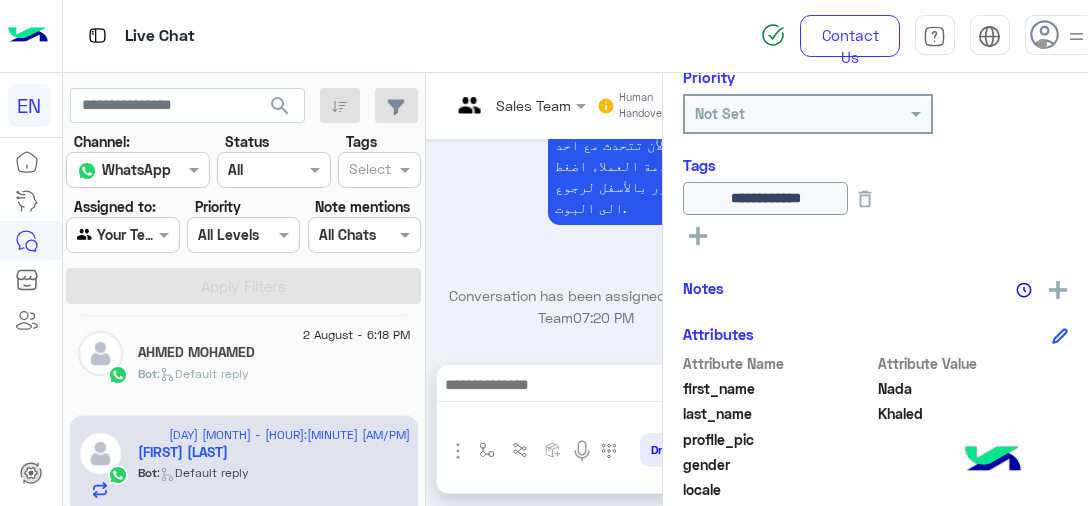 scroll, scrollTop: 800, scrollLeft: 0, axis: vertical 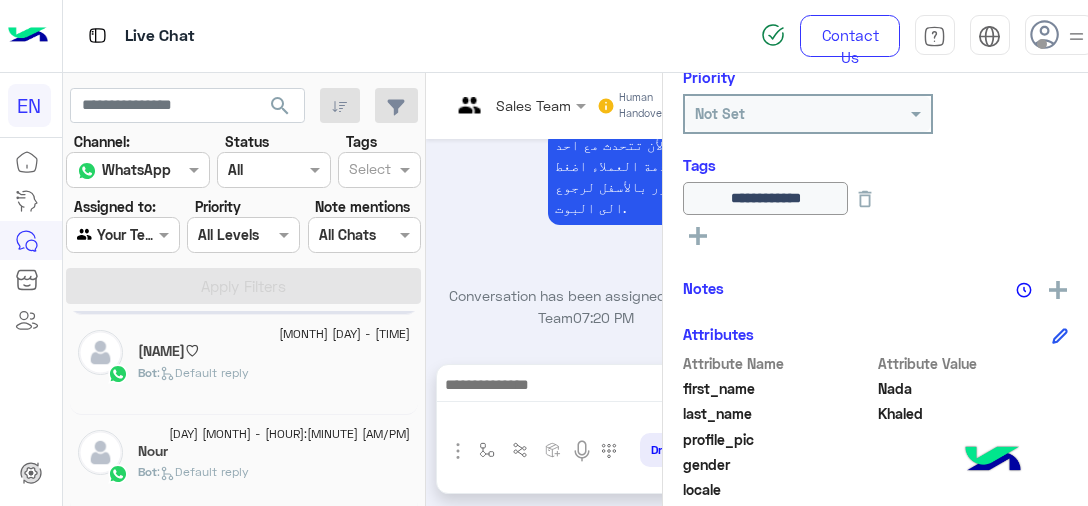 click on "Bot :   Default reply" 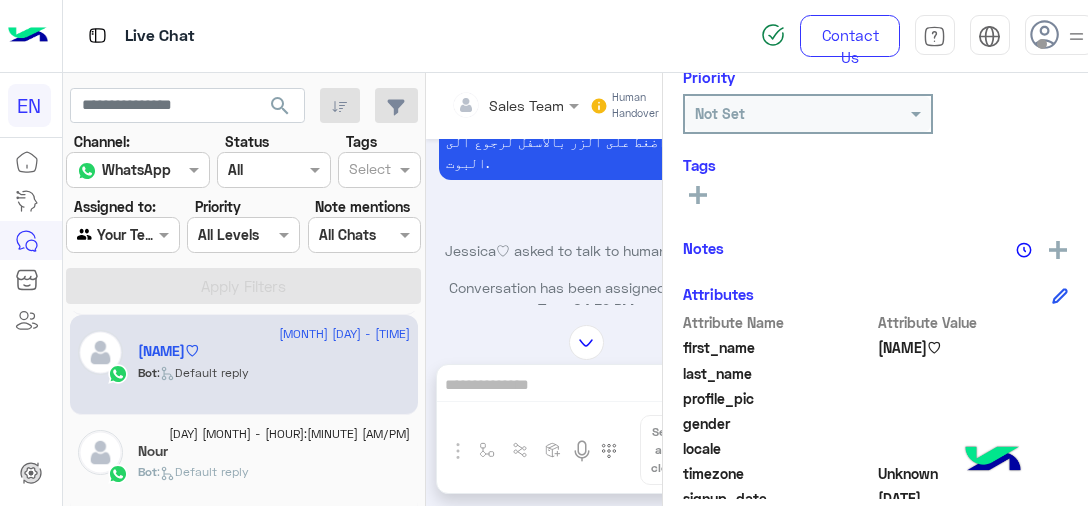 scroll, scrollTop: 2470, scrollLeft: 0, axis: vertical 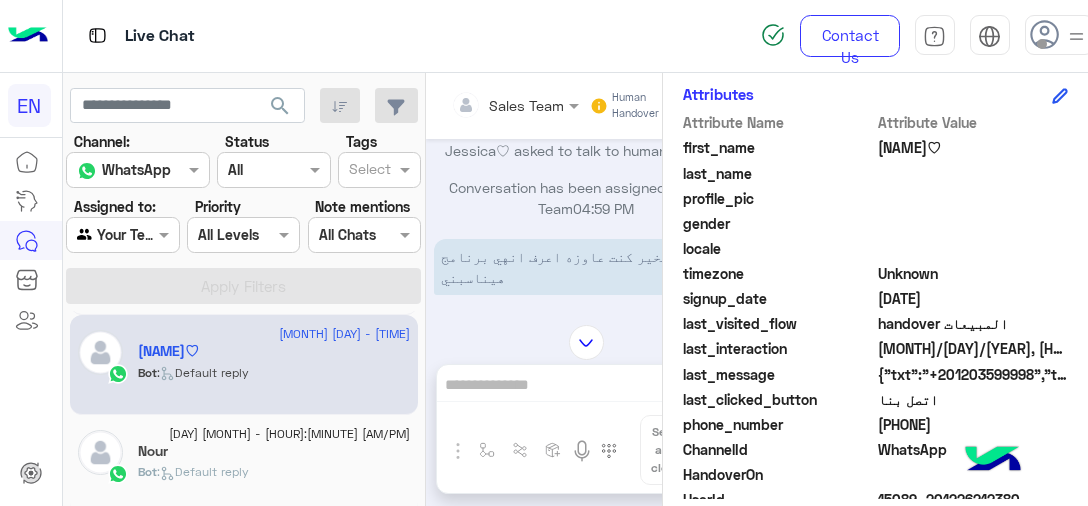 click on "[PHONE]" 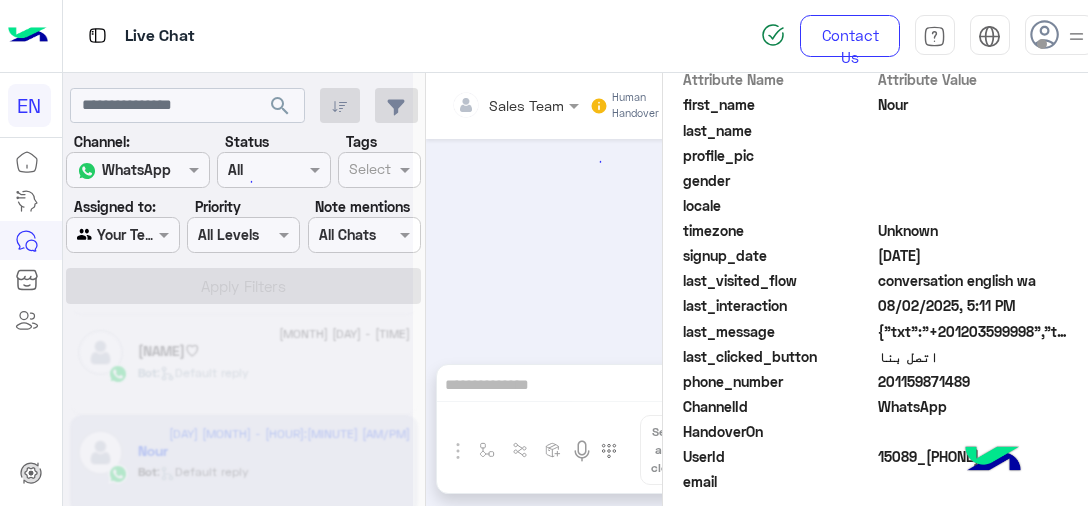 scroll, scrollTop: 460, scrollLeft: 0, axis: vertical 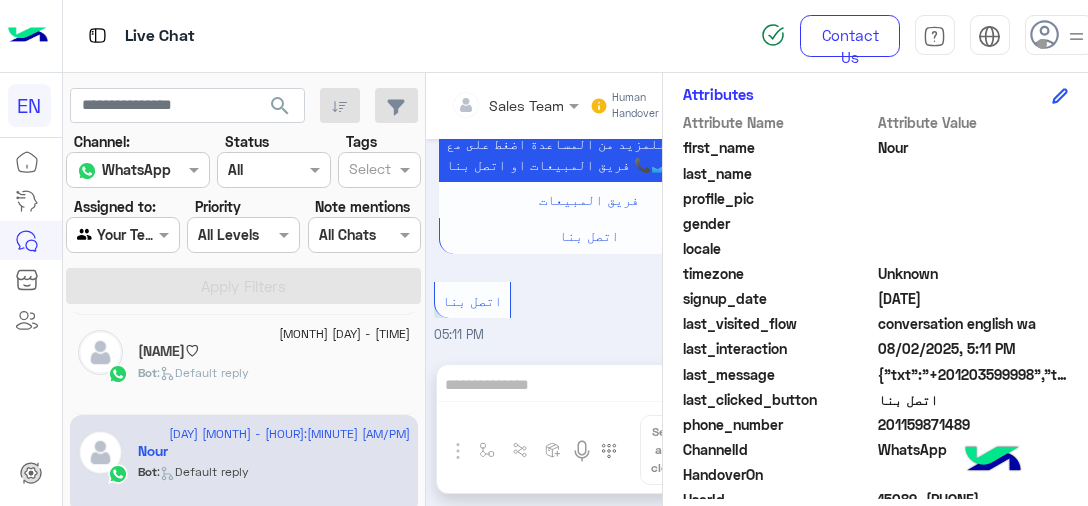 click on "201159871489" 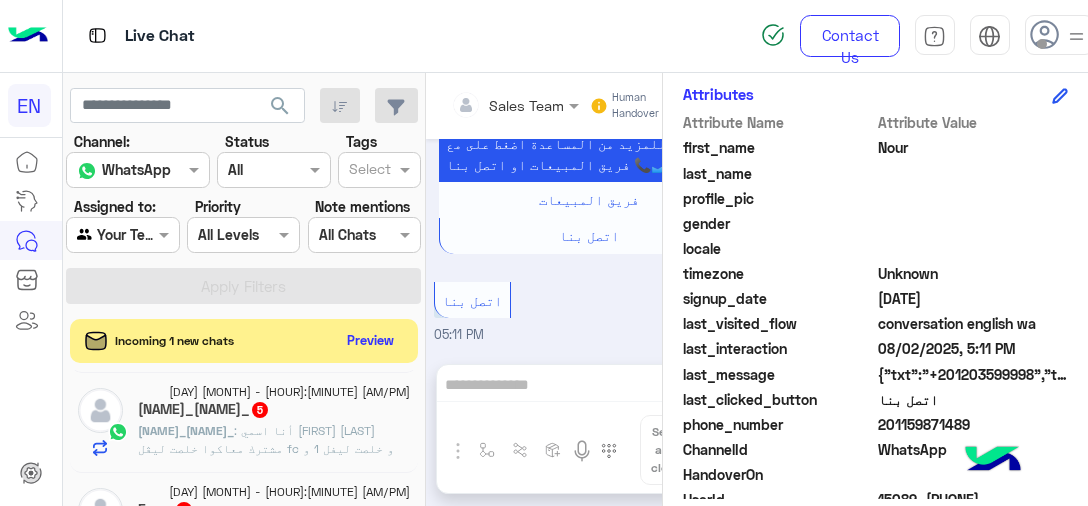 scroll, scrollTop: 1000, scrollLeft: 0, axis: vertical 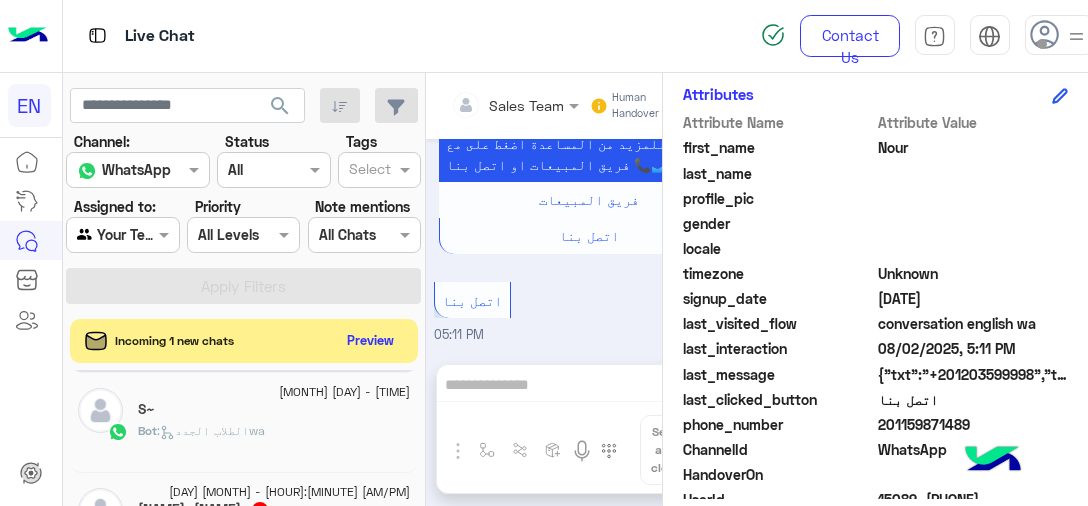 click on "Bot :   الطلاب الجددwa" 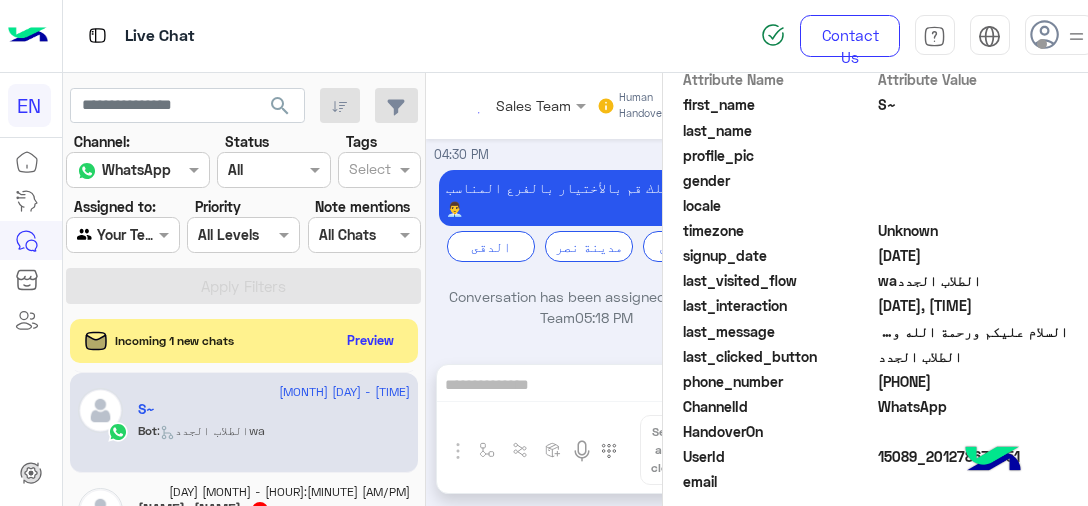 scroll, scrollTop: 421, scrollLeft: 0, axis: vertical 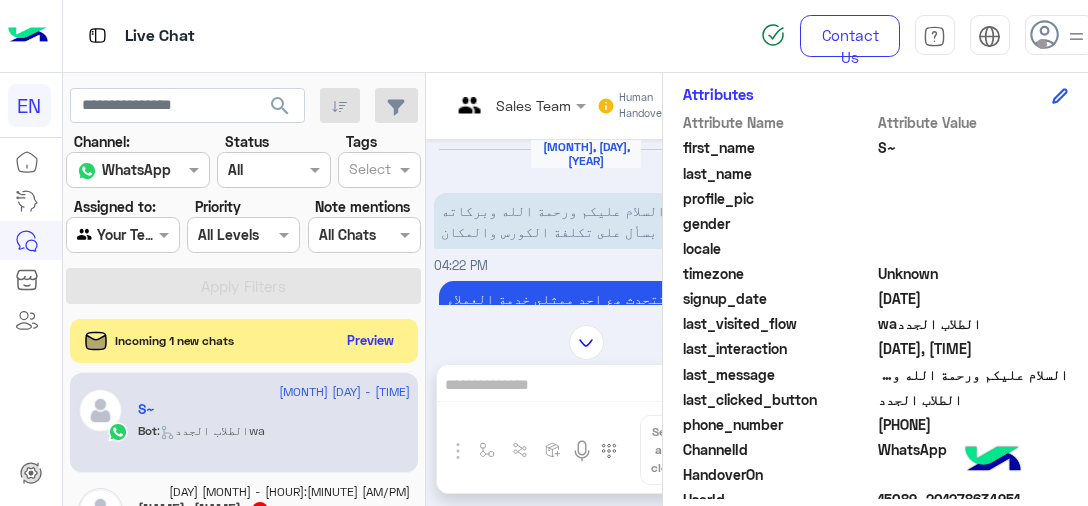 click on "[PHONE]" 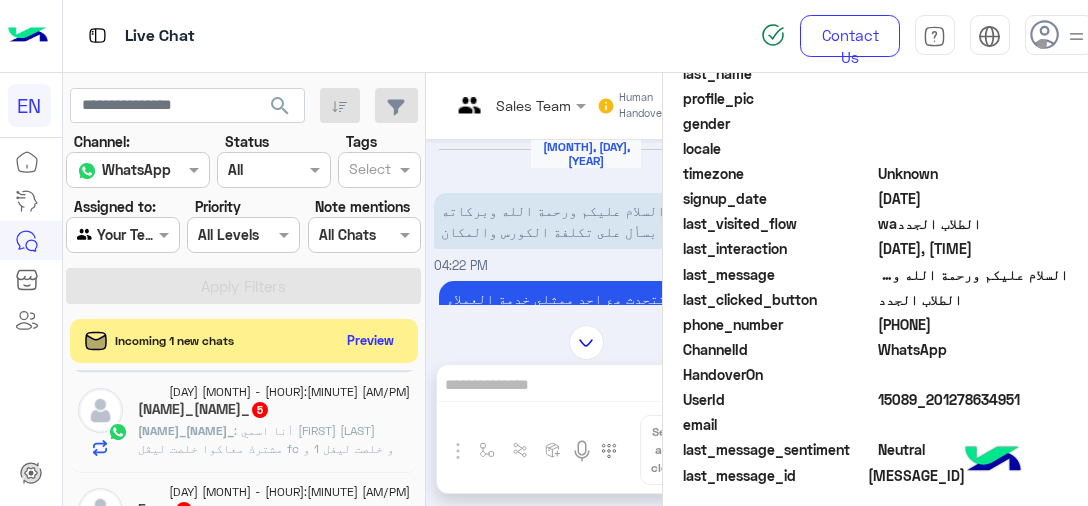 scroll, scrollTop: 1200, scrollLeft: 0, axis: vertical 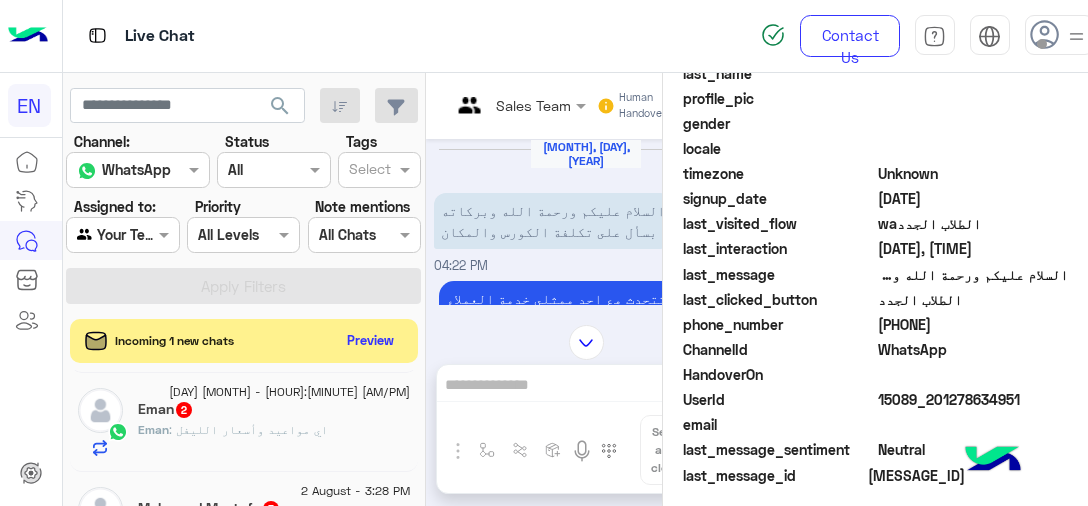 click on "[NAME] : اي مواعيد وأسعار الليفل" 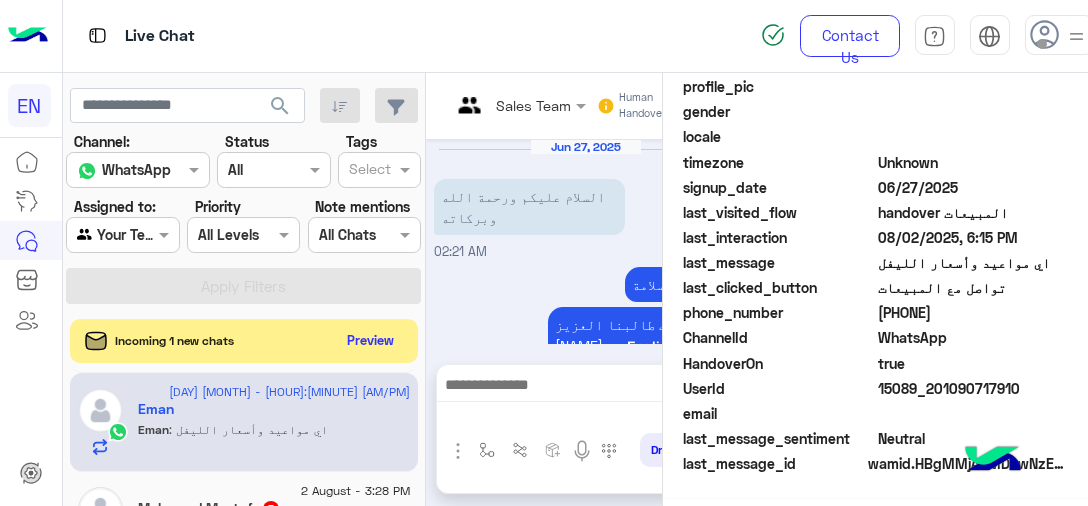scroll, scrollTop: 555, scrollLeft: 0, axis: vertical 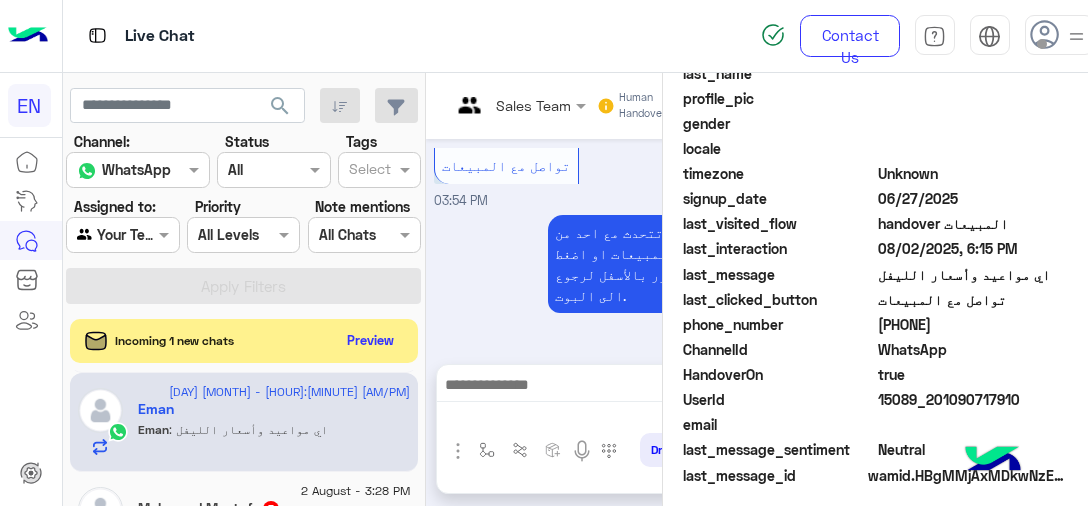 click on "[PHONE]" 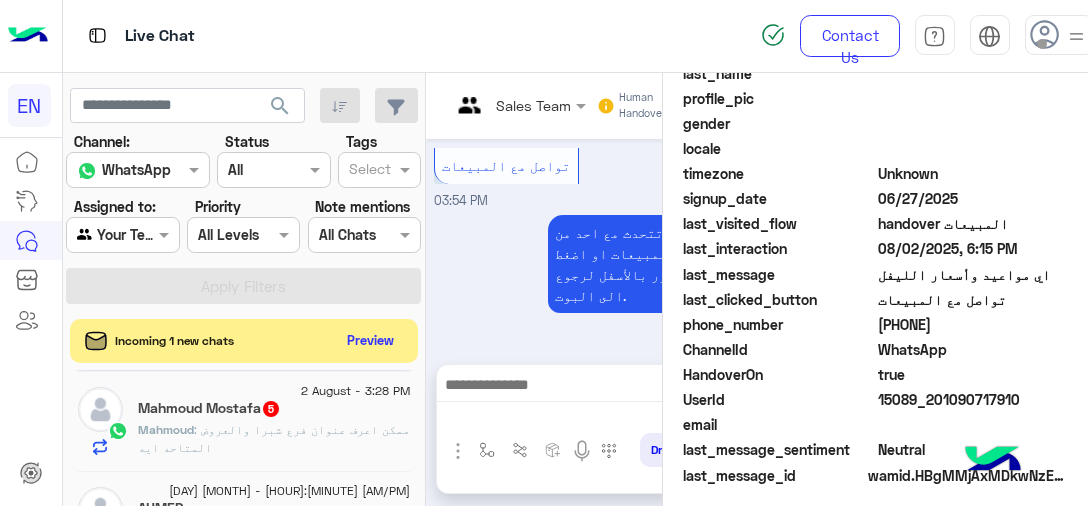 click on "2 August - 3:28 PM  Mahmoud Mostafa  5 Mahmoud : ممكن اعرف عنوان فرع شبرا والعروض المتاحه ايه" 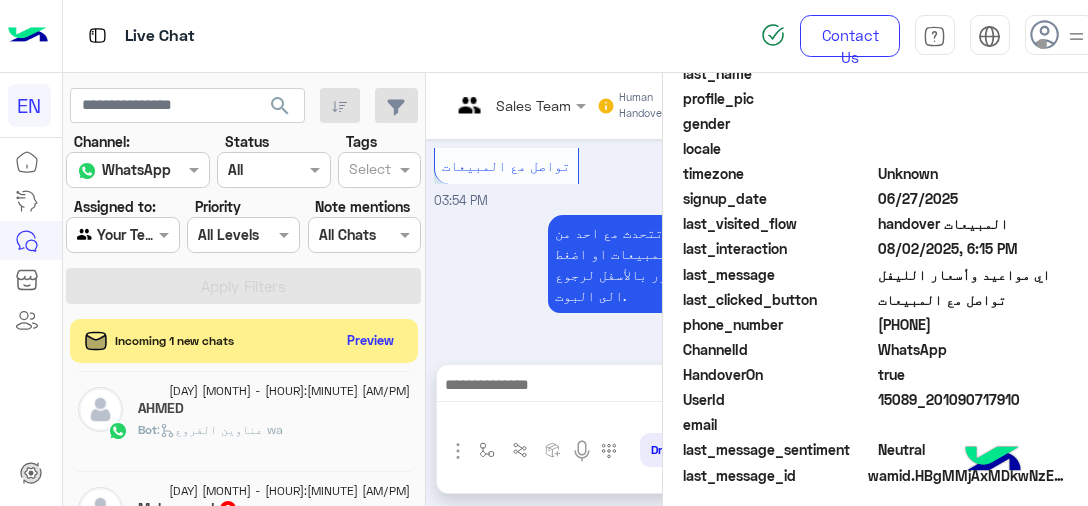 click on "Bot :   عناوين الفروع wa" 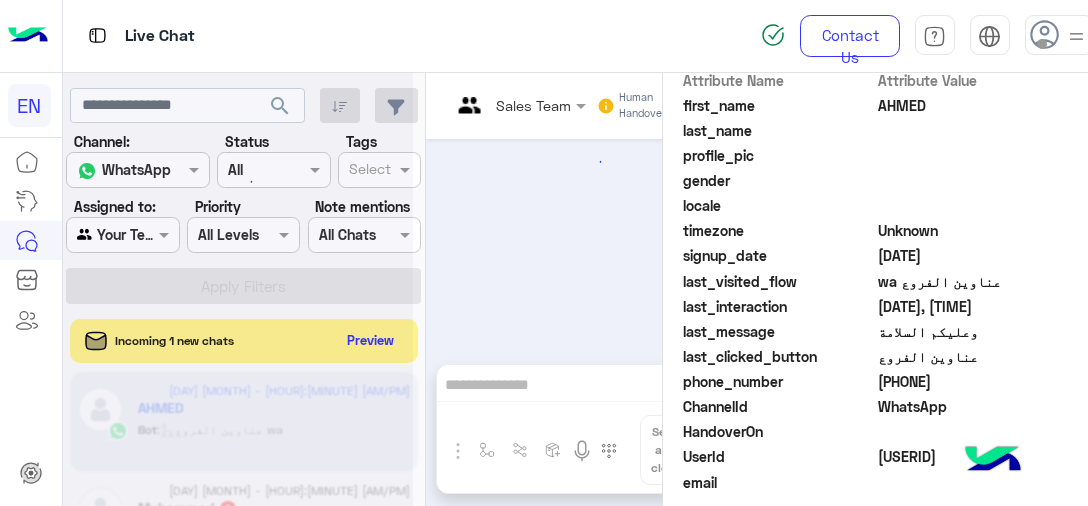 scroll, scrollTop: 618, scrollLeft: 0, axis: vertical 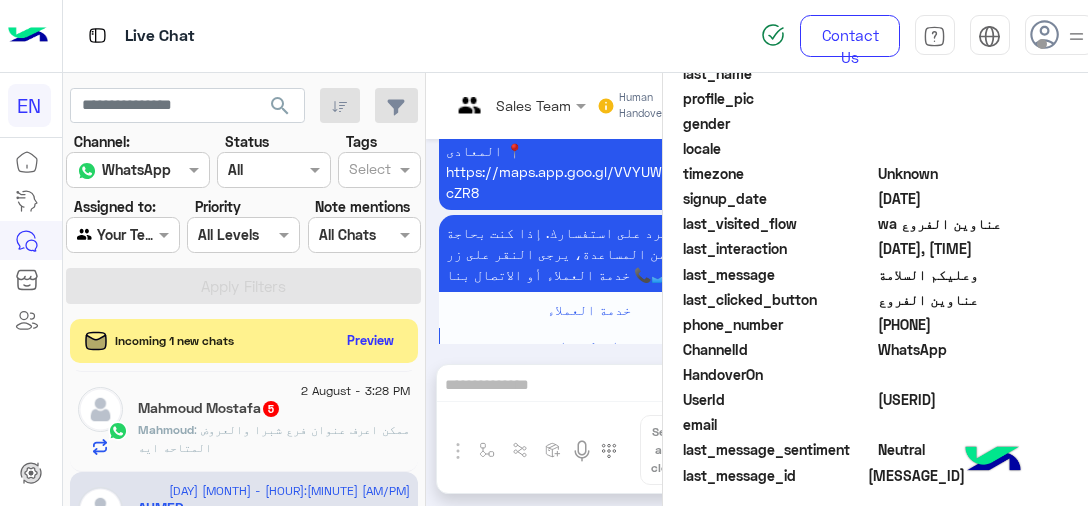 click on ": ممكن اعرف عنوان فرع شبرا والعروض المتاحه ايه" 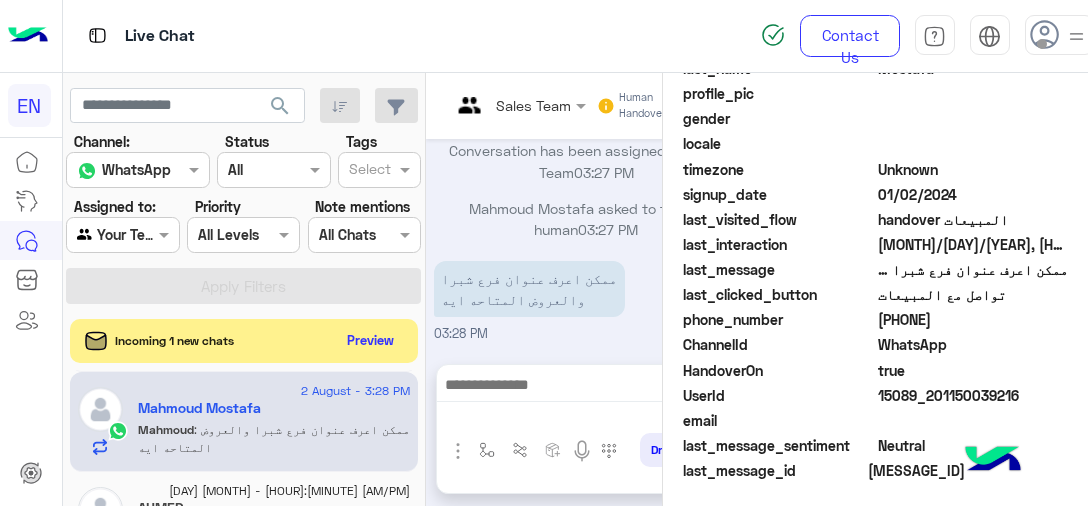 scroll, scrollTop: 555, scrollLeft: 0, axis: vertical 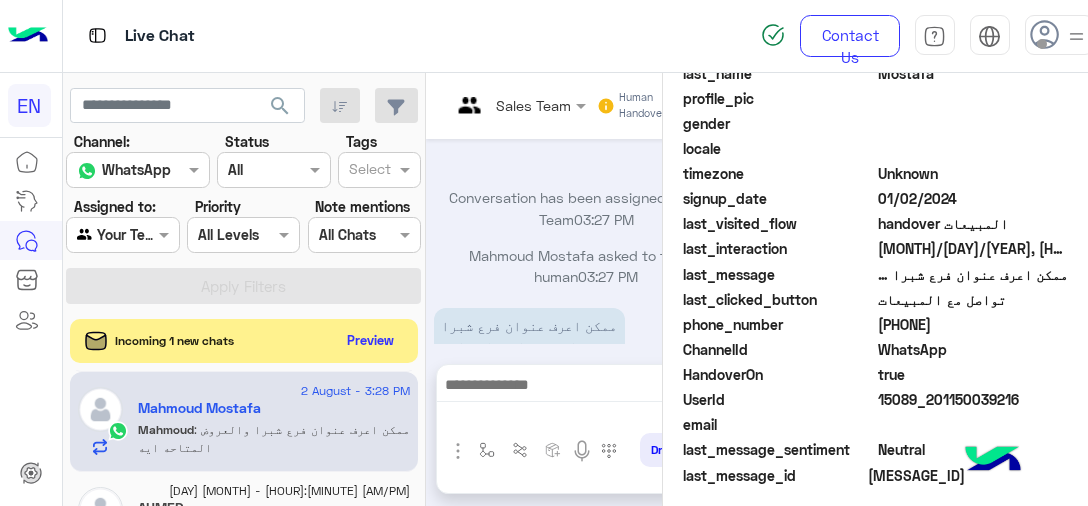 click on "[PHONE]" 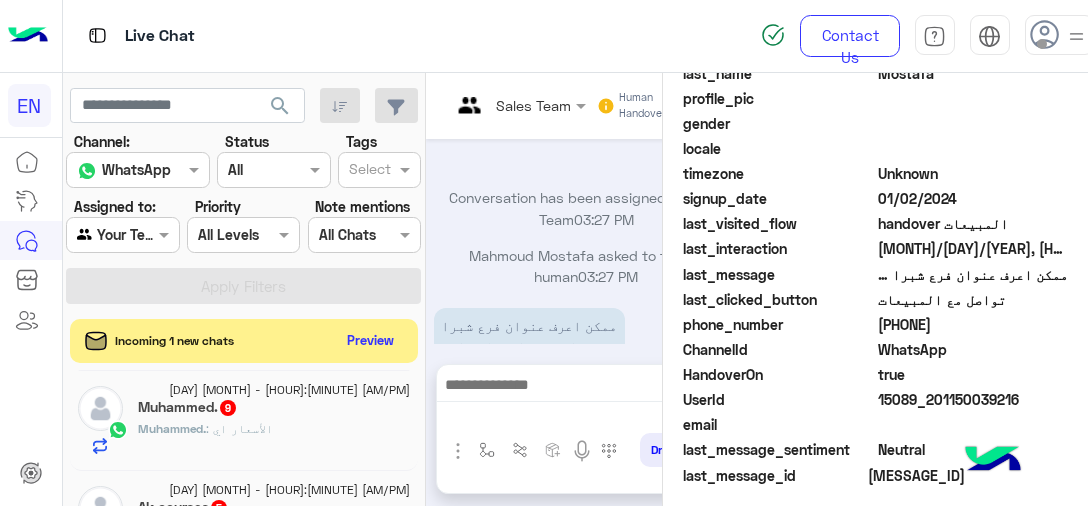 scroll, scrollTop: 1400, scrollLeft: 0, axis: vertical 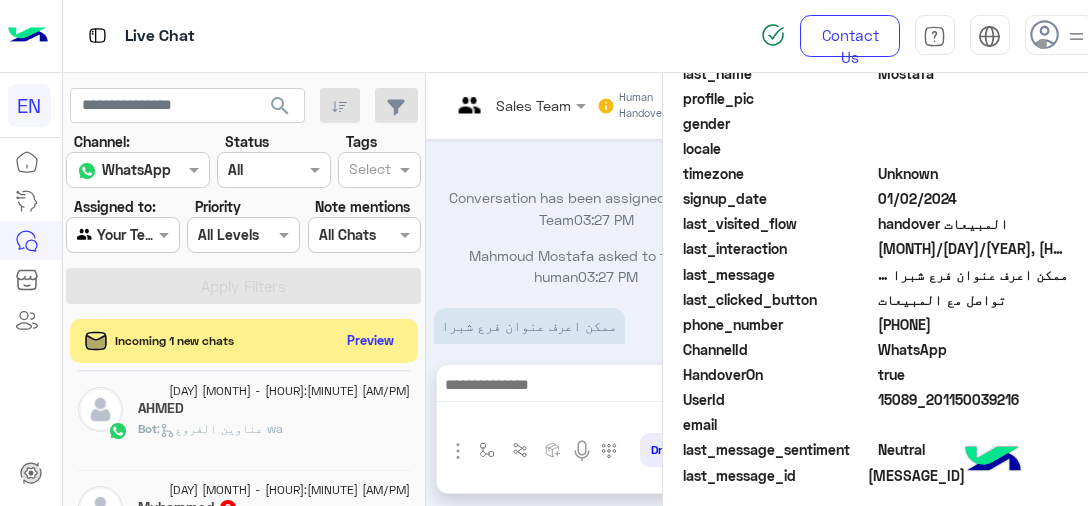click on "Bot :   عناوين الفروع wa" 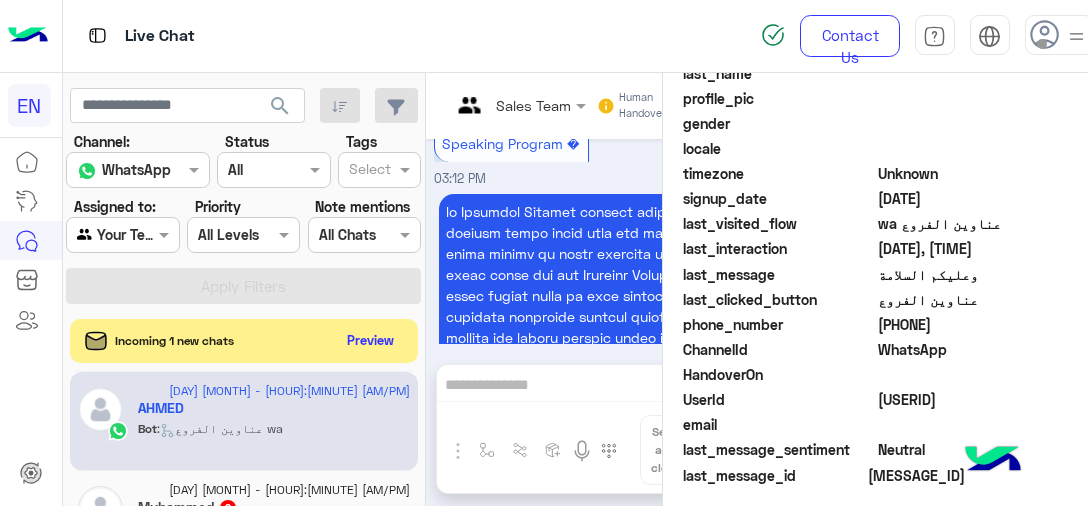 scroll, scrollTop: 560, scrollLeft: 0, axis: vertical 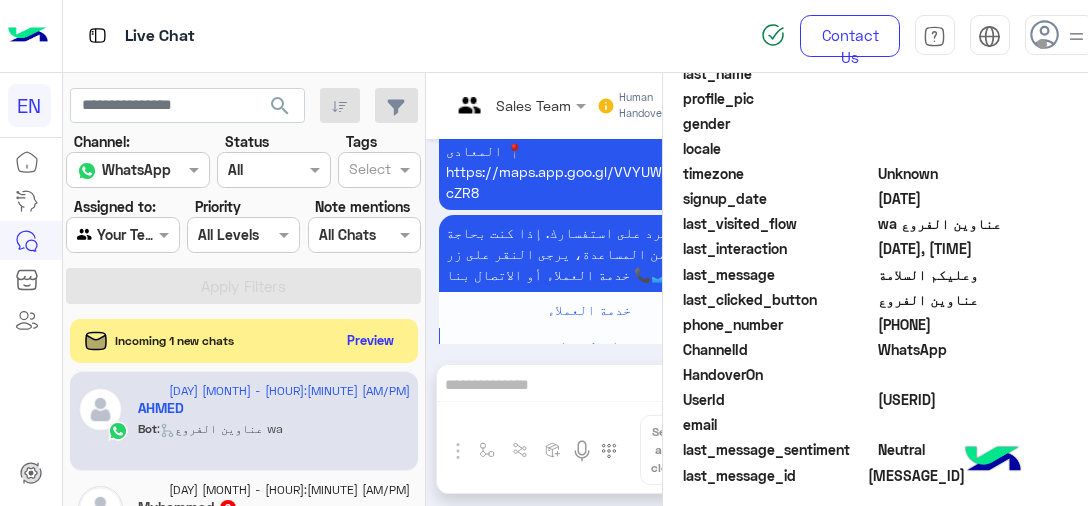 click on "[PHONE]" 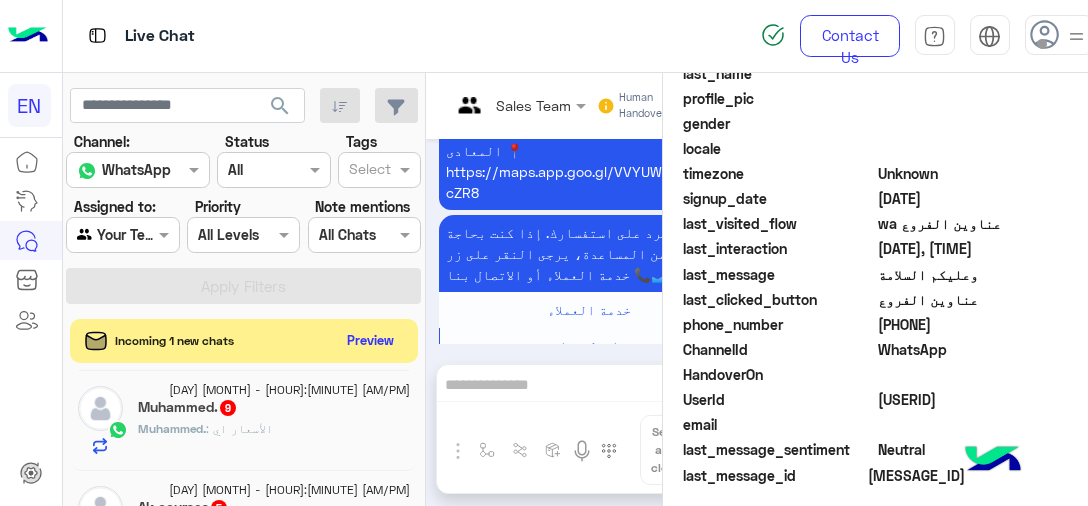 click on "Muhammed. : الأسعار اي" 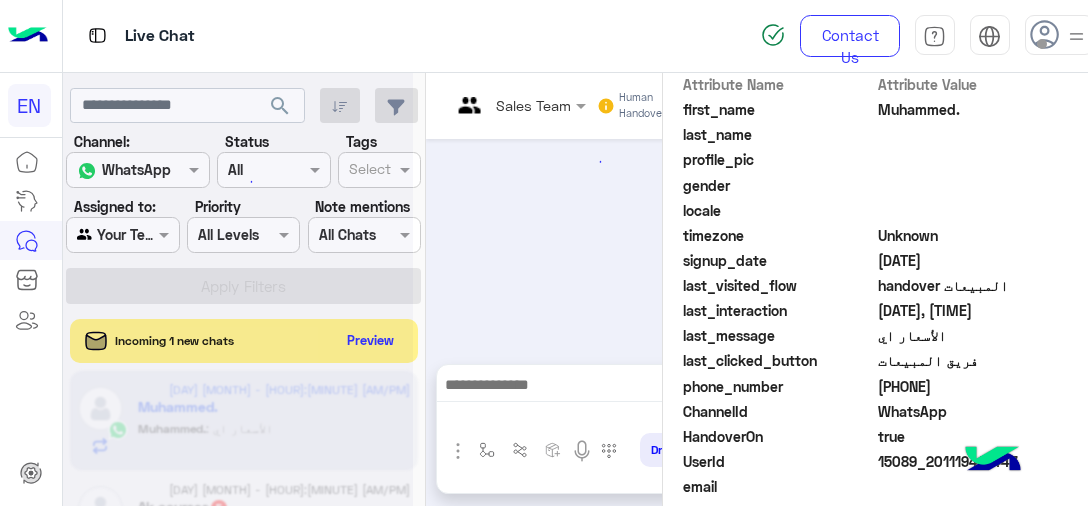 scroll, scrollTop: 622, scrollLeft: 0, axis: vertical 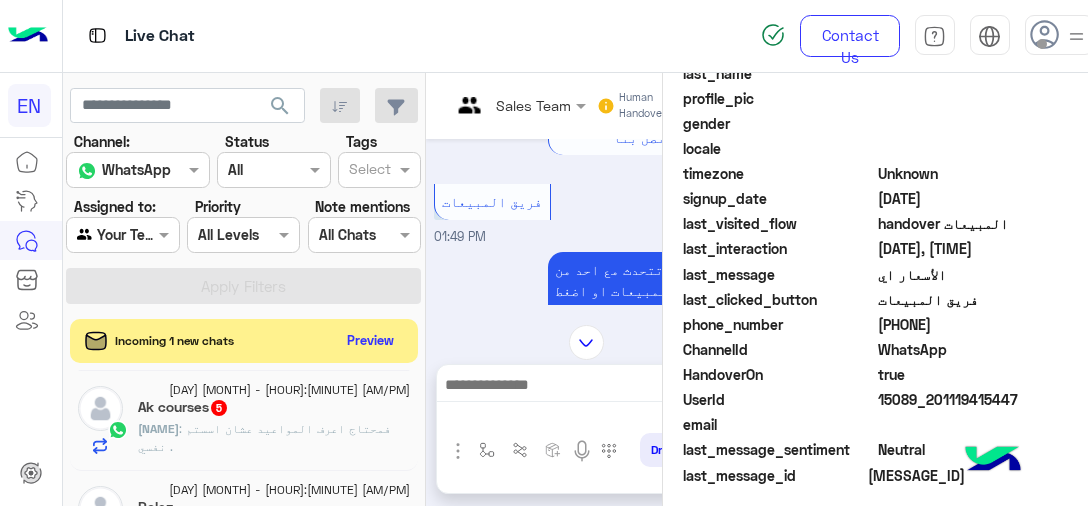 click on "Ak courses  5" 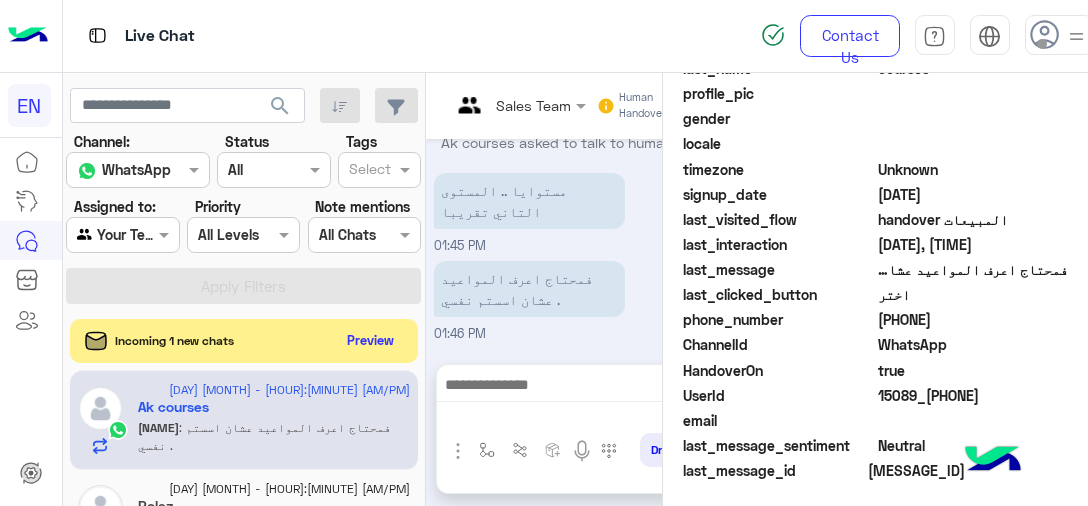 scroll, scrollTop: 560, scrollLeft: 0, axis: vertical 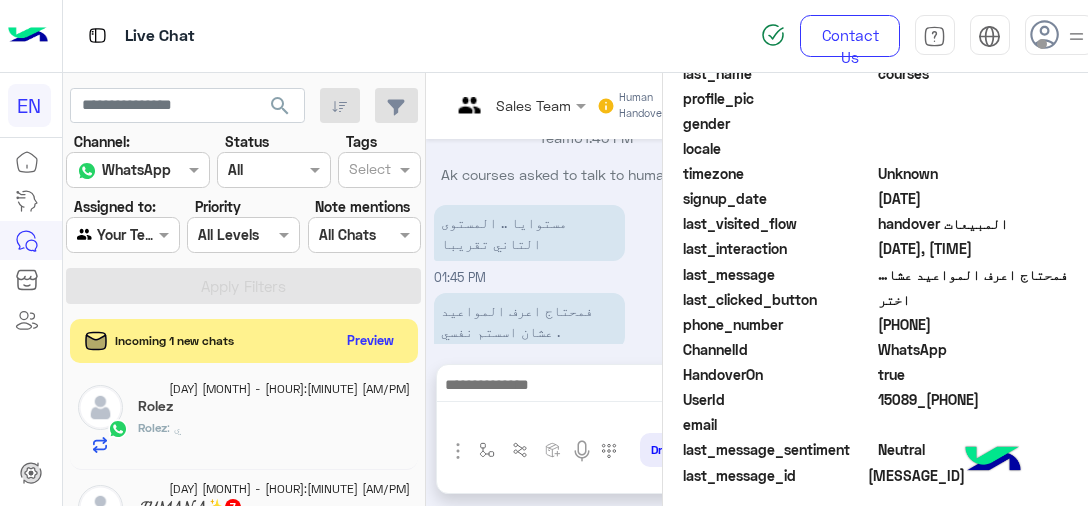 click on "[NAME] : ي" 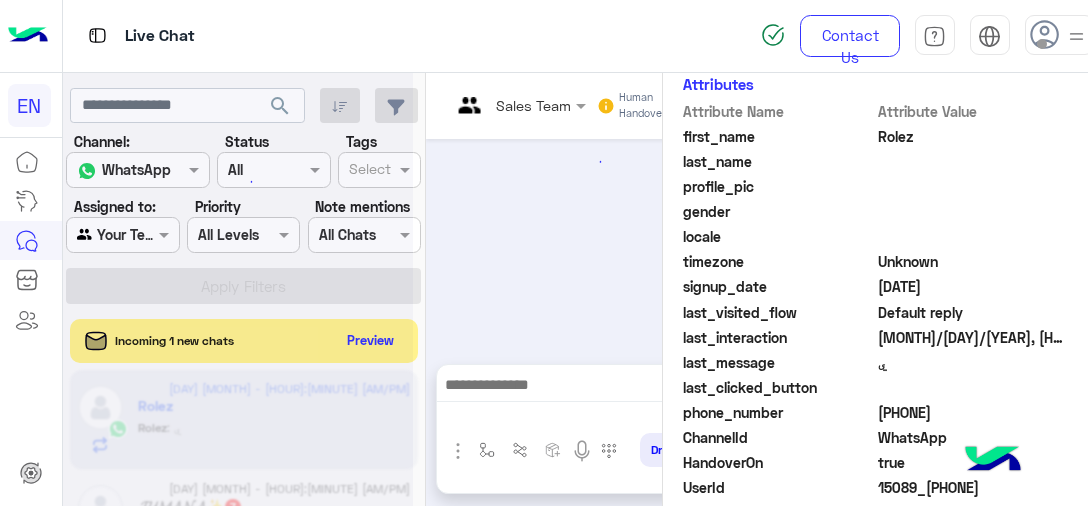 scroll, scrollTop: 555, scrollLeft: 0, axis: vertical 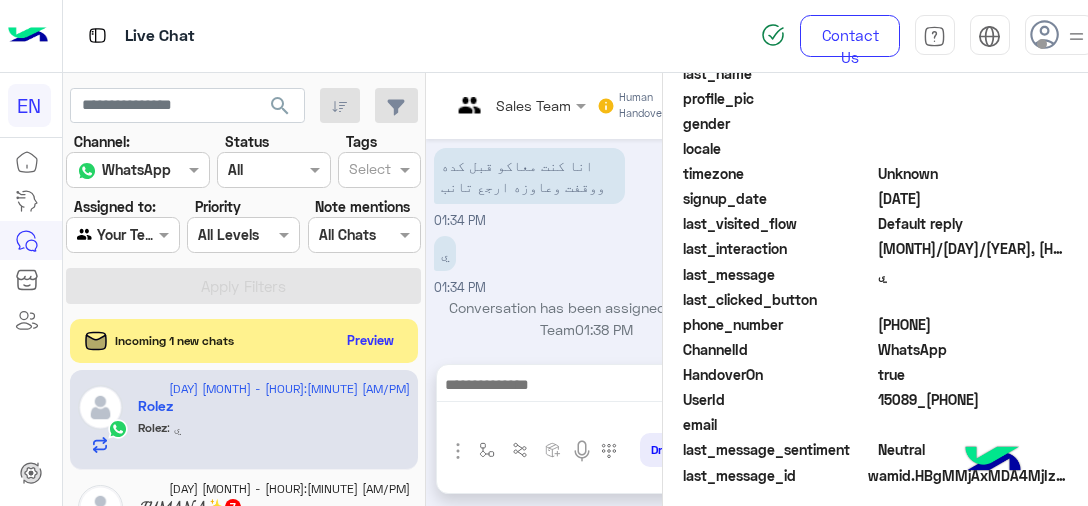 click on "[PHONE]" 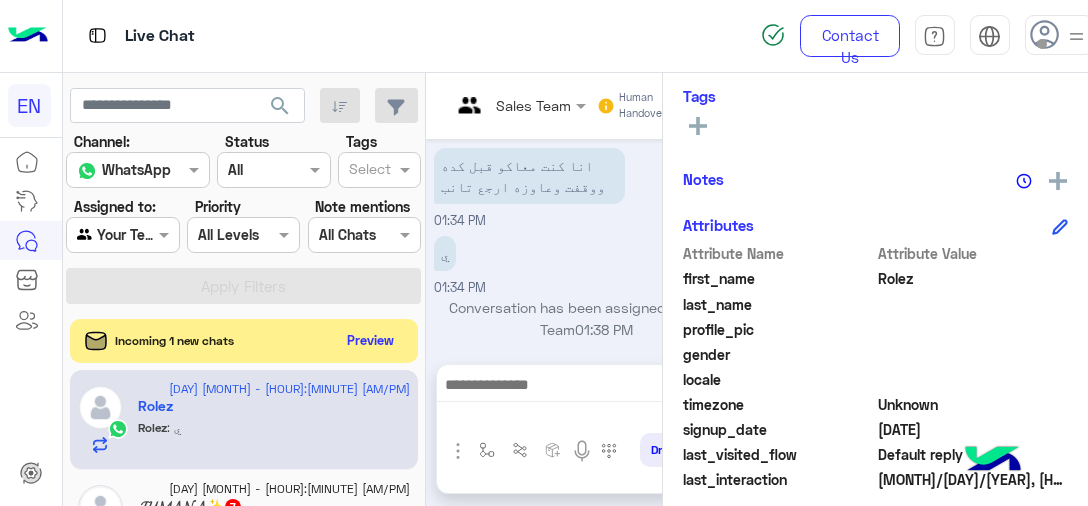 scroll, scrollTop: 260, scrollLeft: 0, axis: vertical 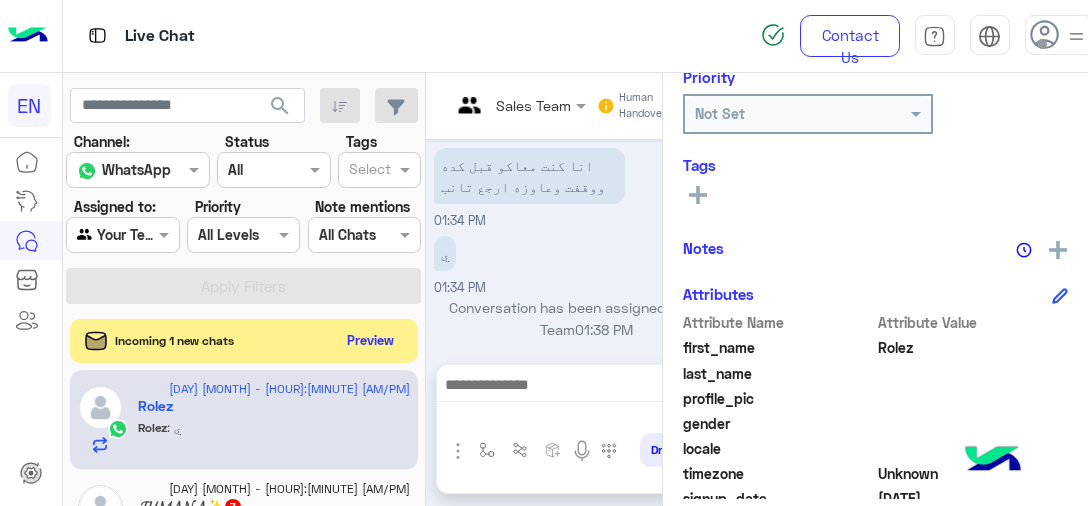 click 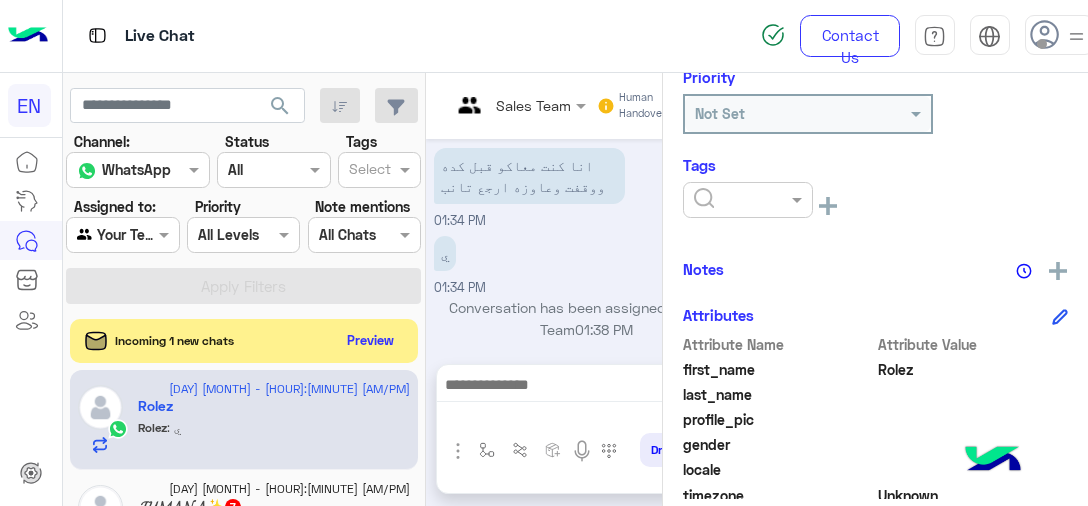 click 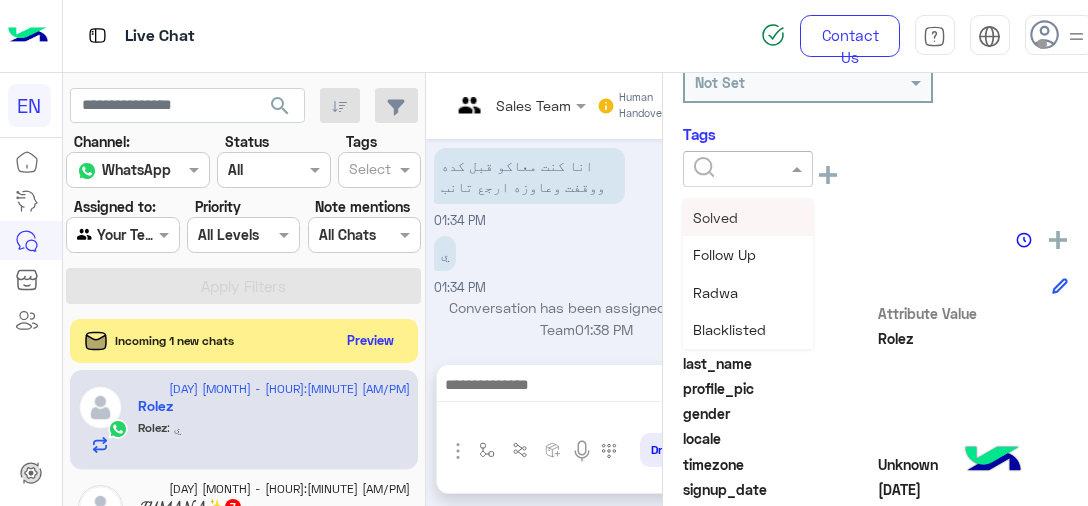 scroll, scrollTop: 260, scrollLeft: 0, axis: vertical 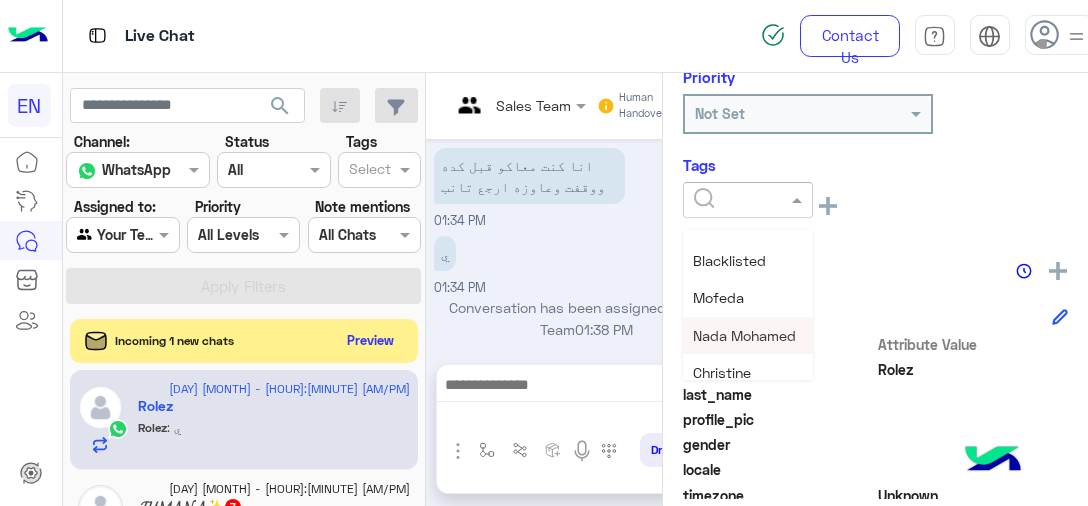 click on "Nada Mohamed" at bounding box center (744, 335) 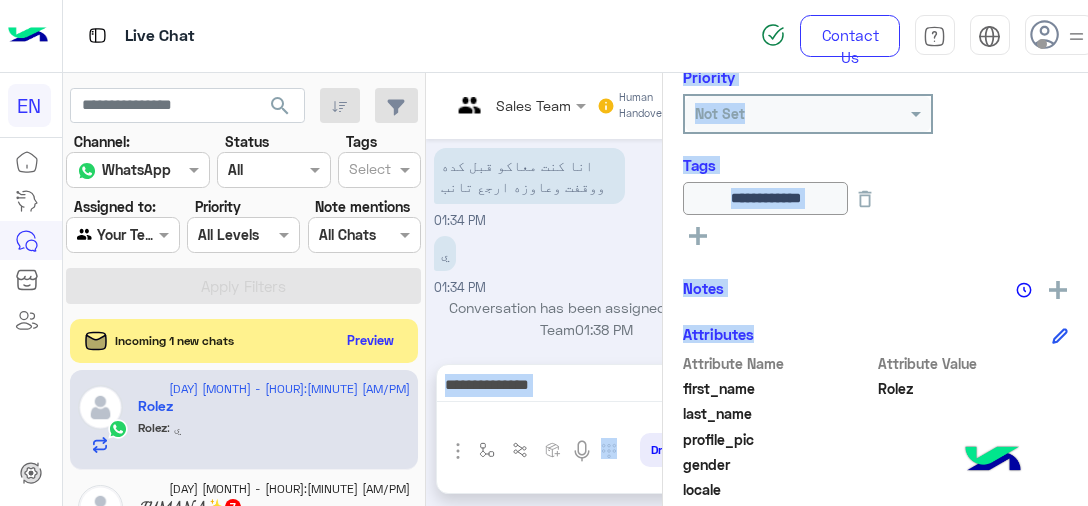 drag, startPoint x: 748, startPoint y: 327, endPoint x: 551, endPoint y: 367, distance: 201.0199 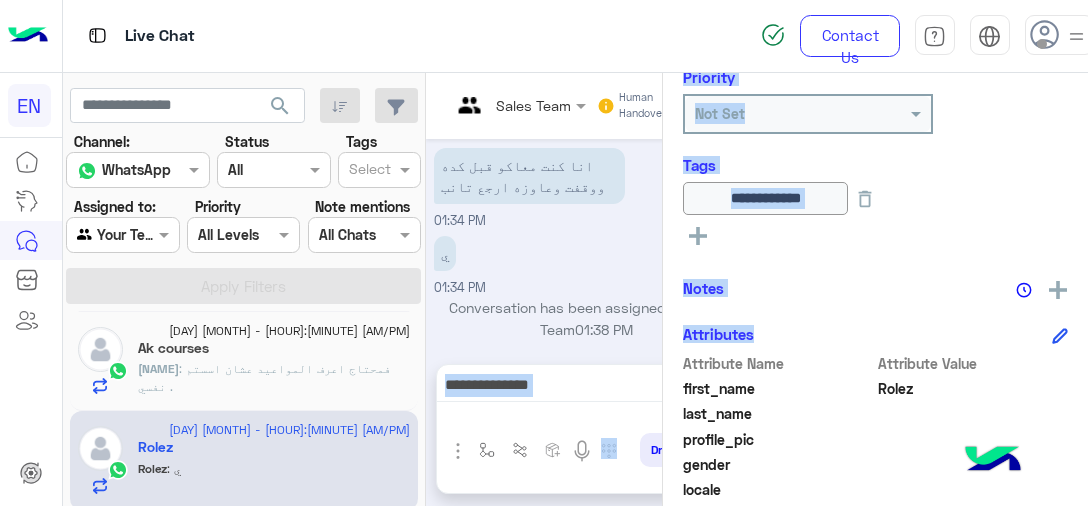 scroll, scrollTop: 1700, scrollLeft: 0, axis: vertical 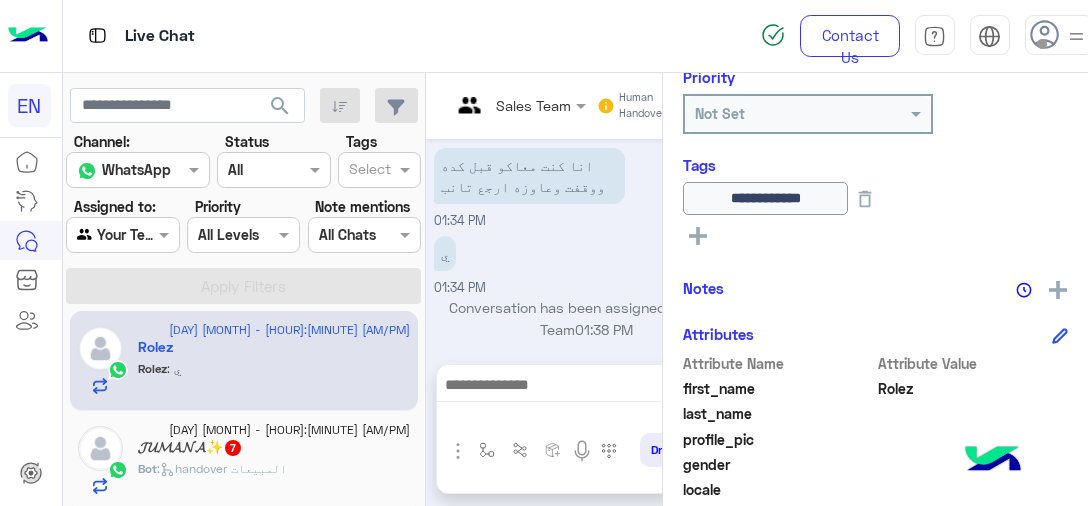 click on "𝓙𝓤𝓜𝓐𝓝𝓐✨   7" 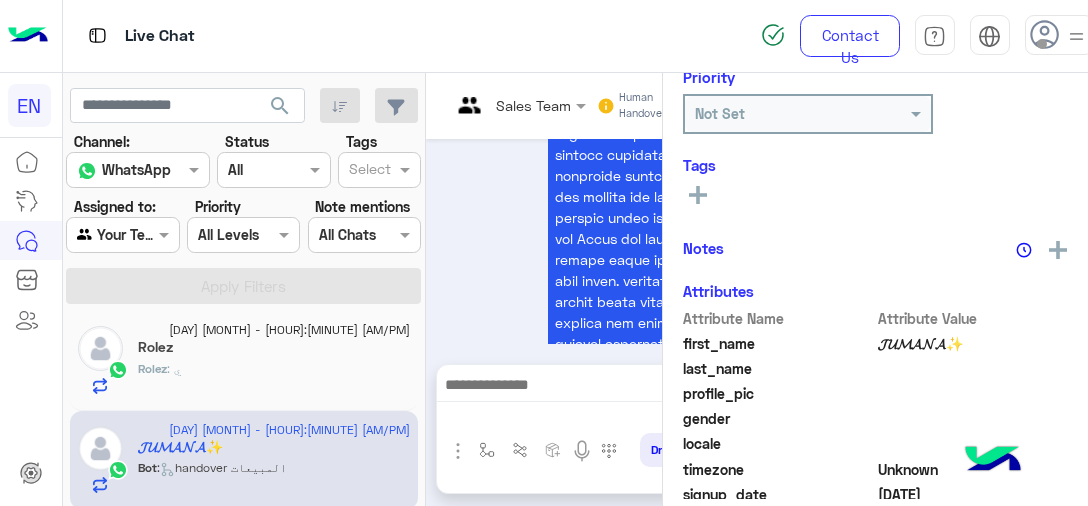 scroll, scrollTop: 2067, scrollLeft: 0, axis: vertical 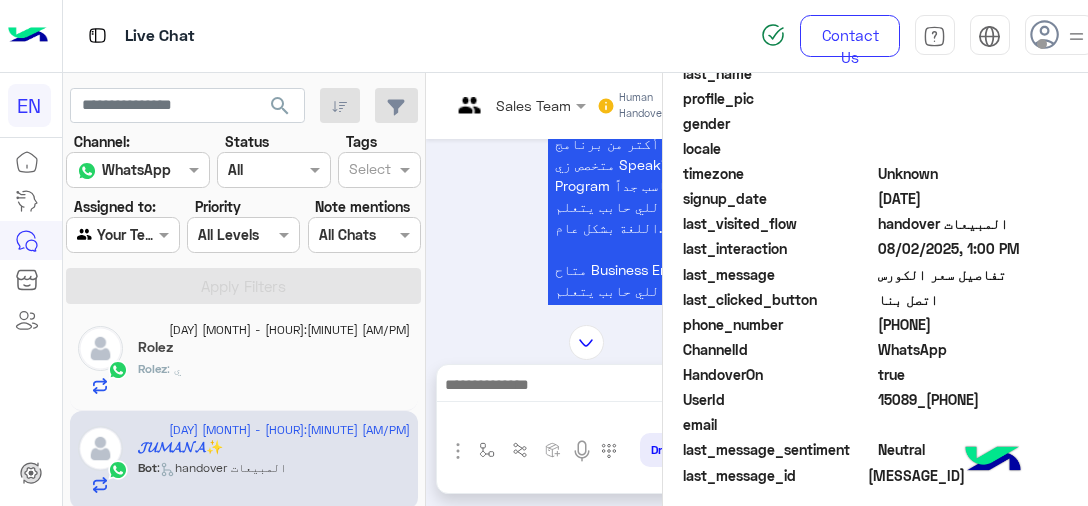 click on "[PHONE]" 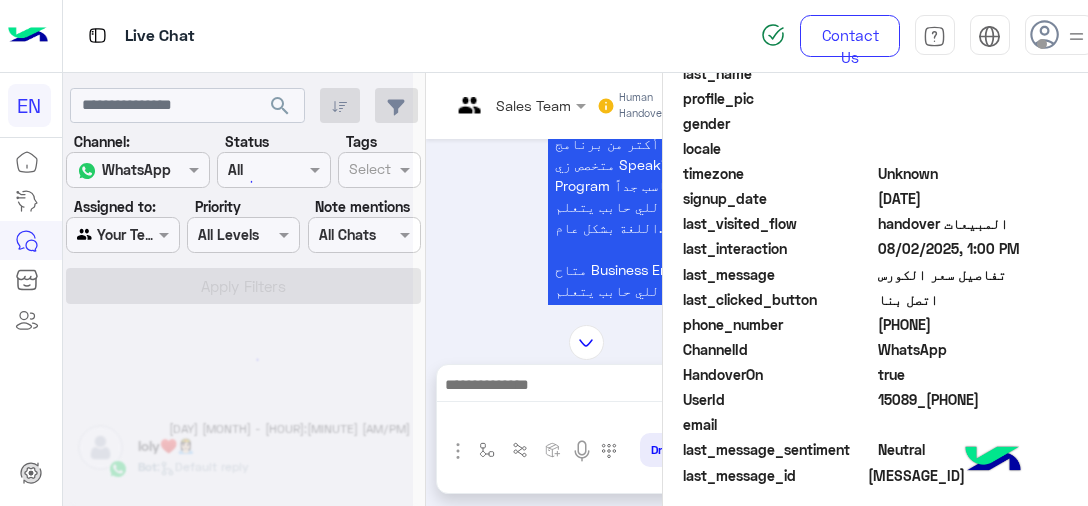 scroll, scrollTop: 0, scrollLeft: 0, axis: both 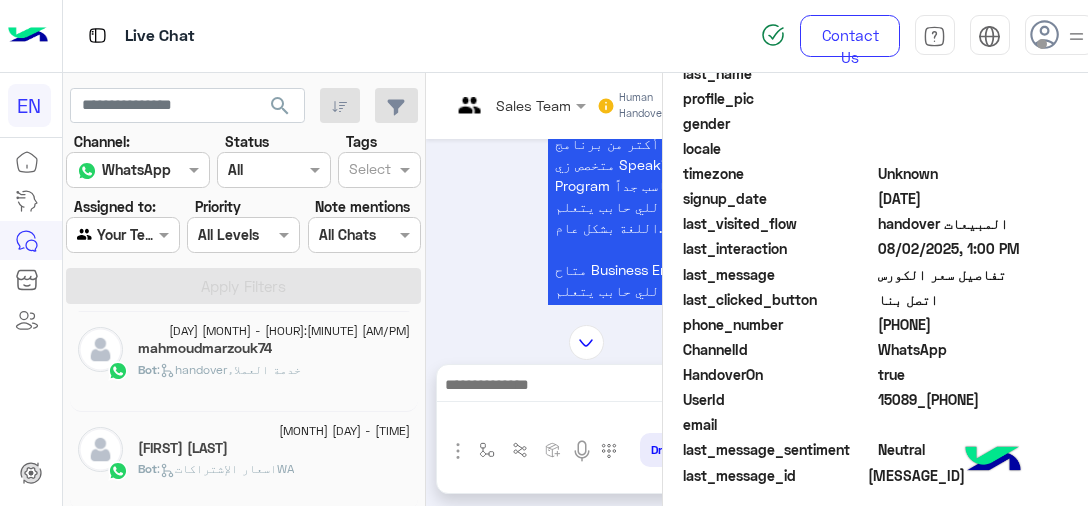 click on "[MONTH] [DAY] - [TIME]" 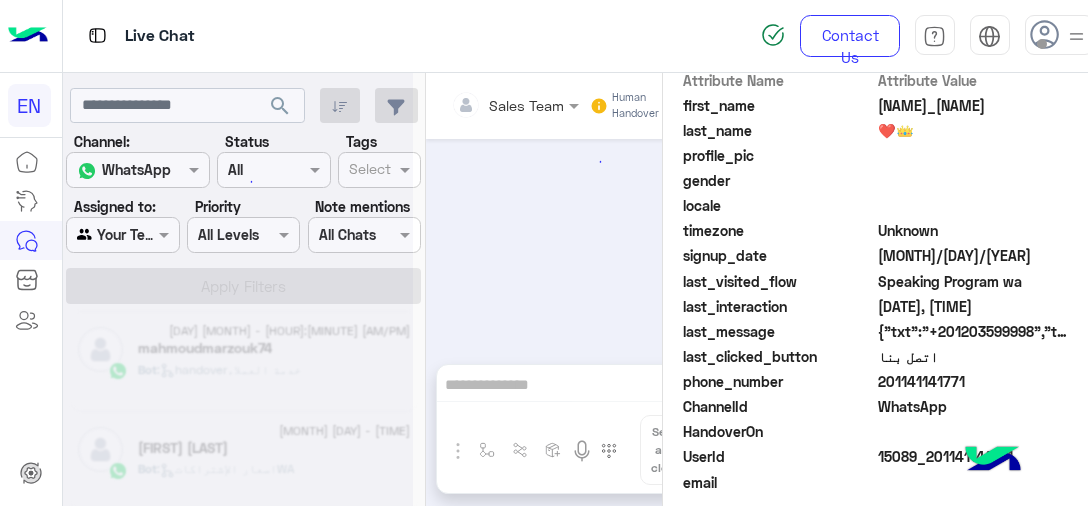 scroll, scrollTop: 9, scrollLeft: 0, axis: vertical 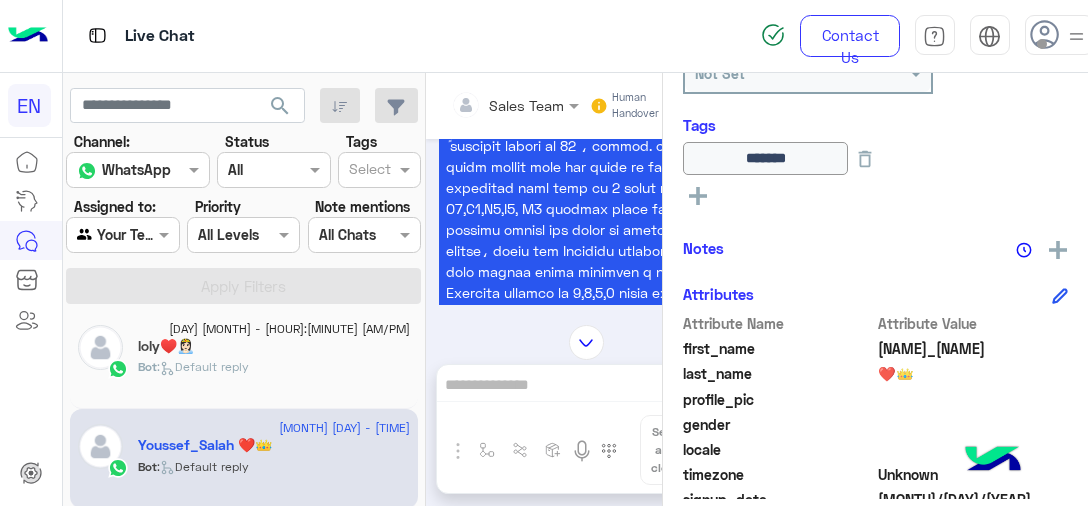 click on ":   Default reply" 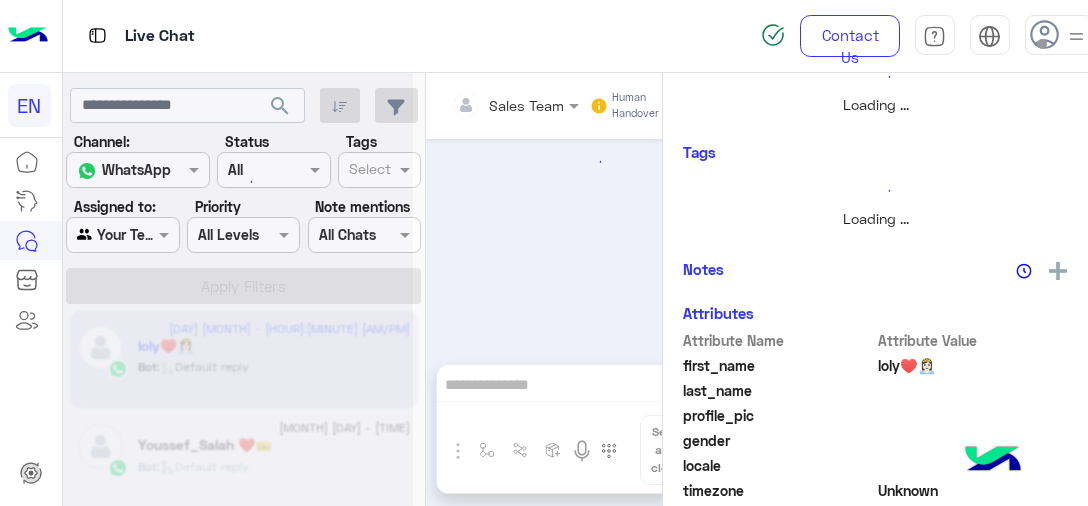 scroll, scrollTop: 367, scrollLeft: 0, axis: vertical 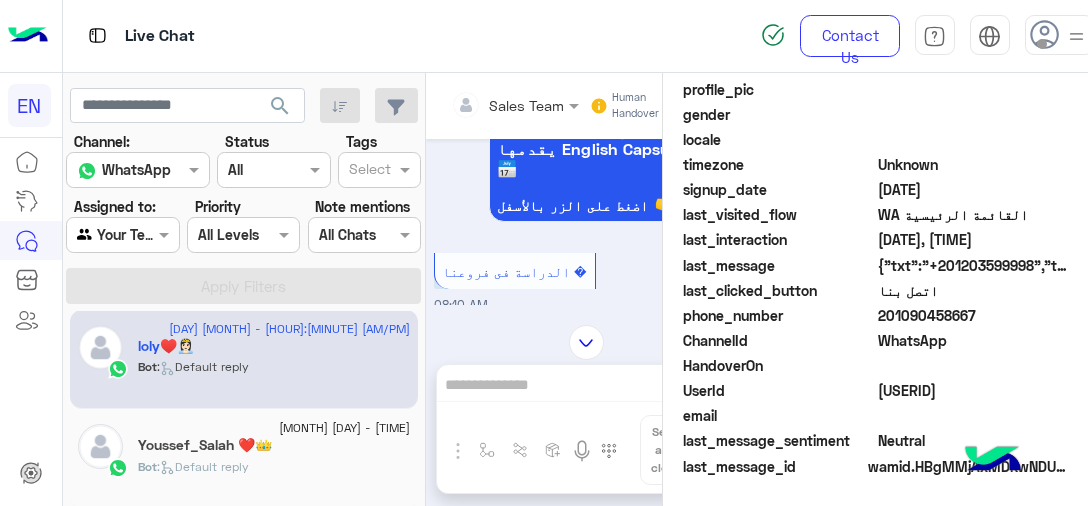 click on "201090458667" 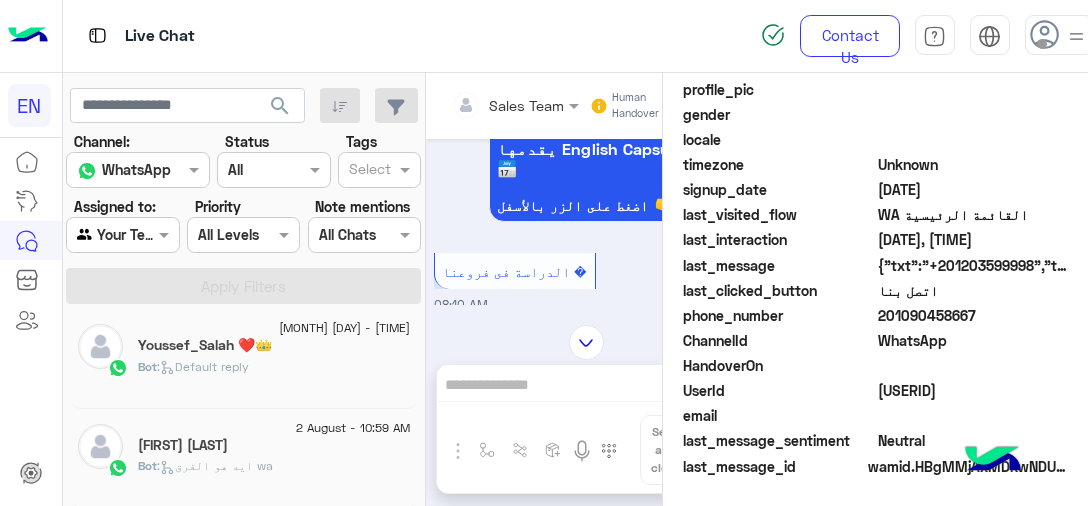 click on ":   ايه هو الفرق wa" 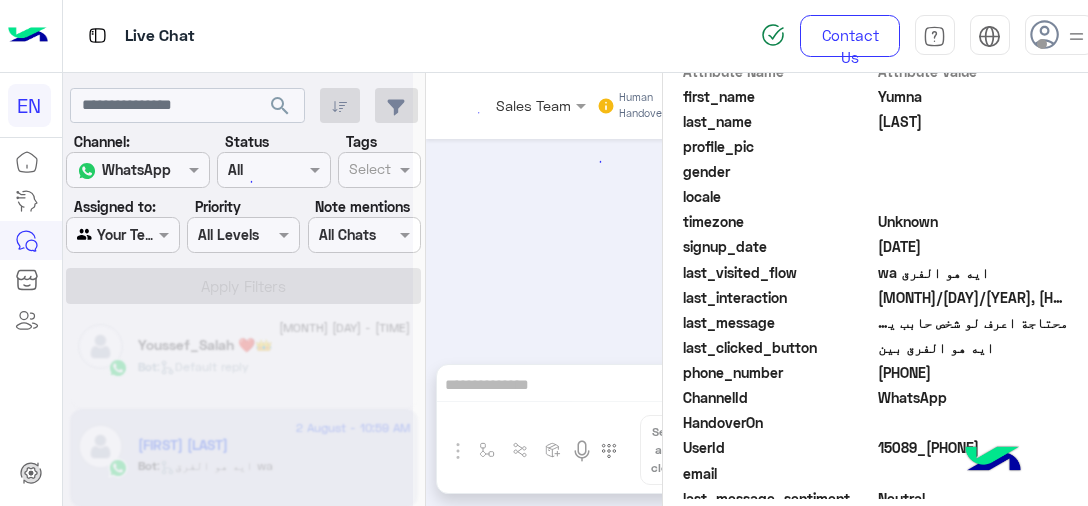 scroll, scrollTop: 564, scrollLeft: 0, axis: vertical 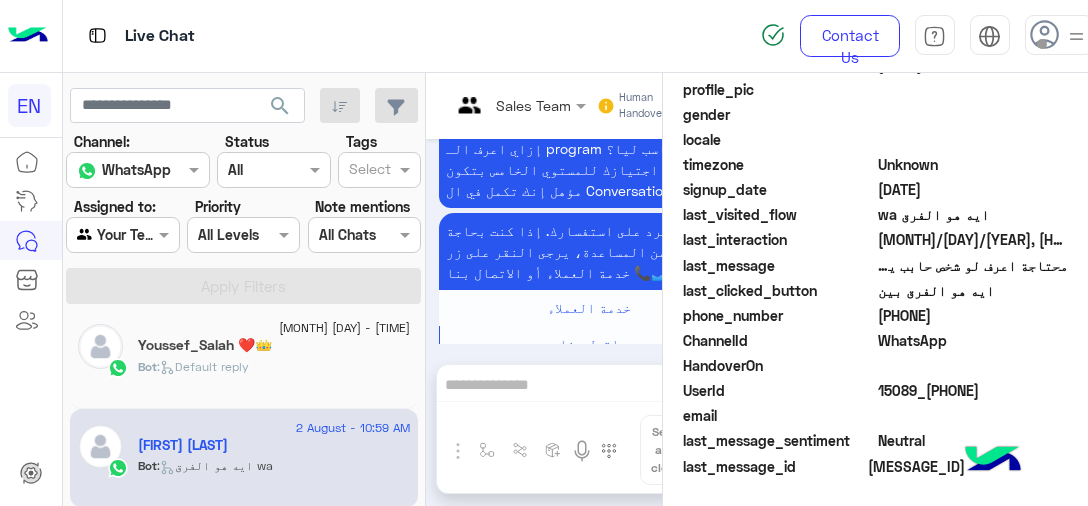 click on "[PHONE]" 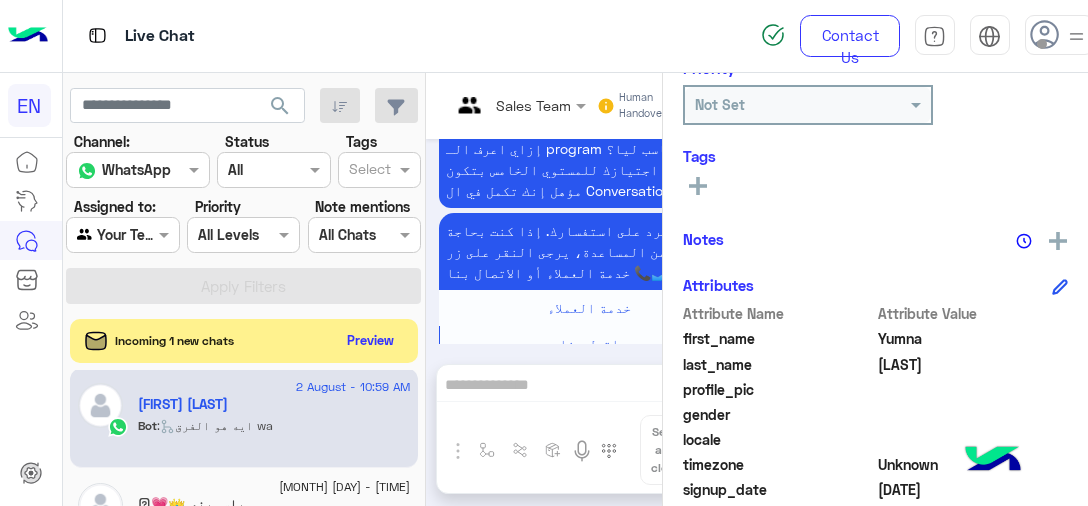 scroll, scrollTop: 309, scrollLeft: 0, axis: vertical 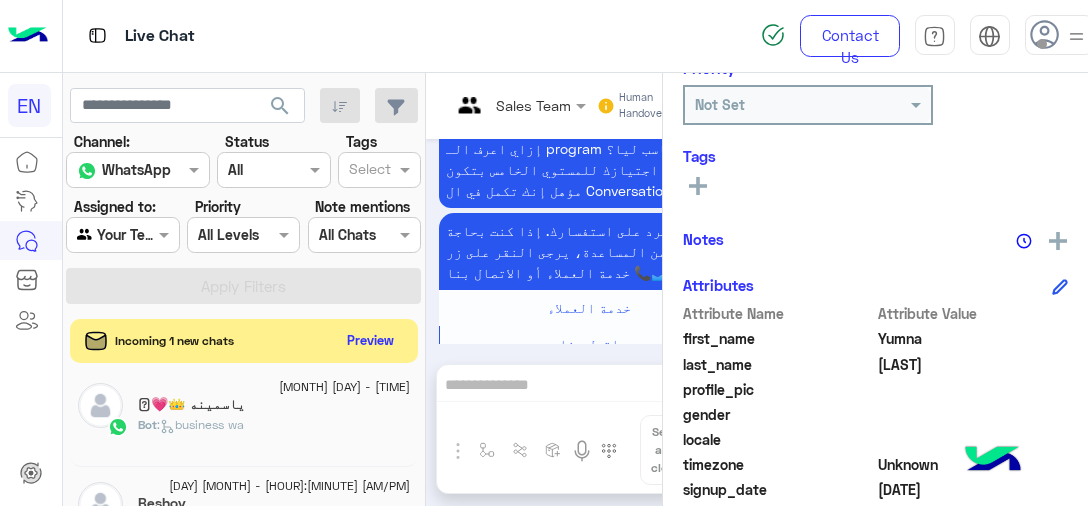 click on "Bot :   business wa" 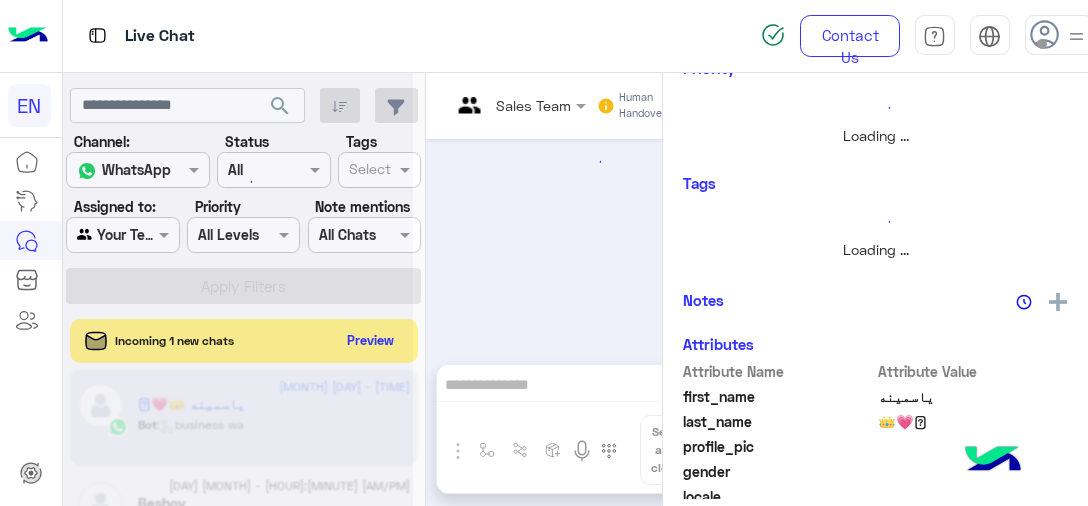 scroll, scrollTop: 2607, scrollLeft: 0, axis: vertical 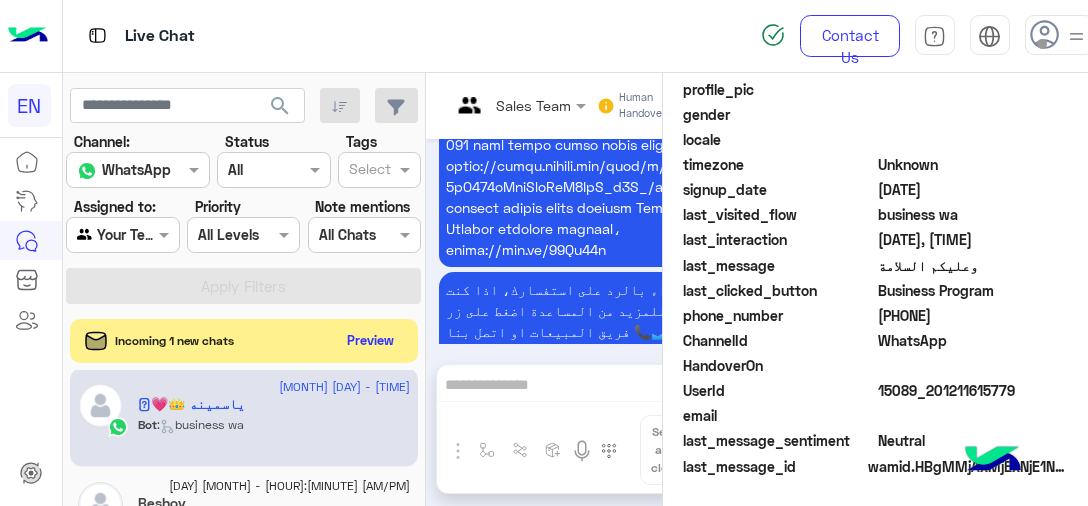click on "[PHONE]" 